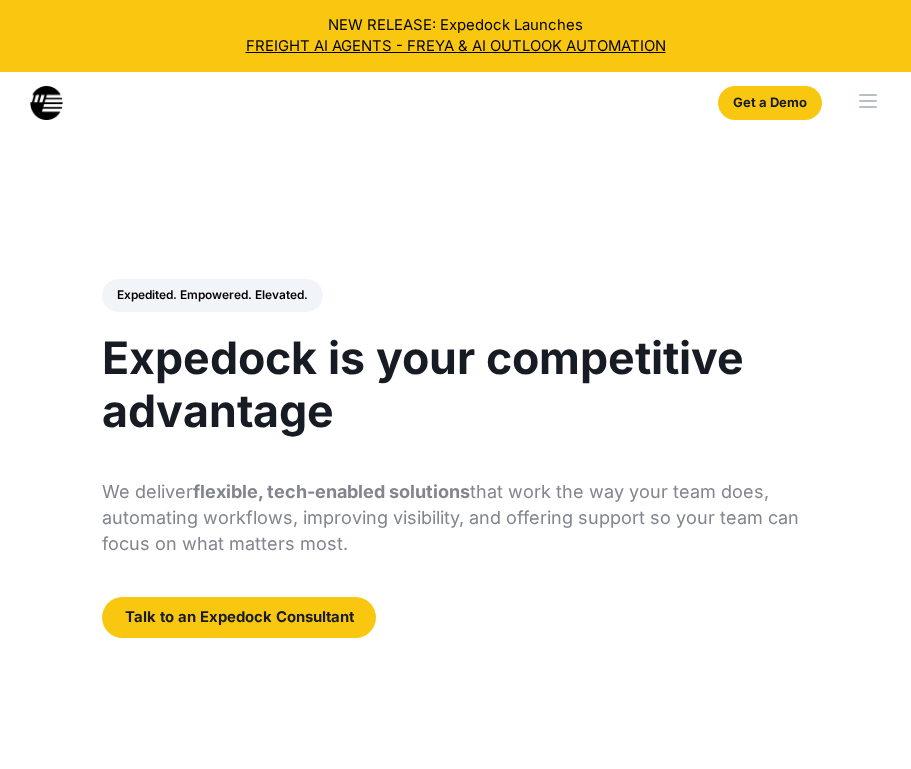 scroll, scrollTop: 0, scrollLeft: 0, axis: both 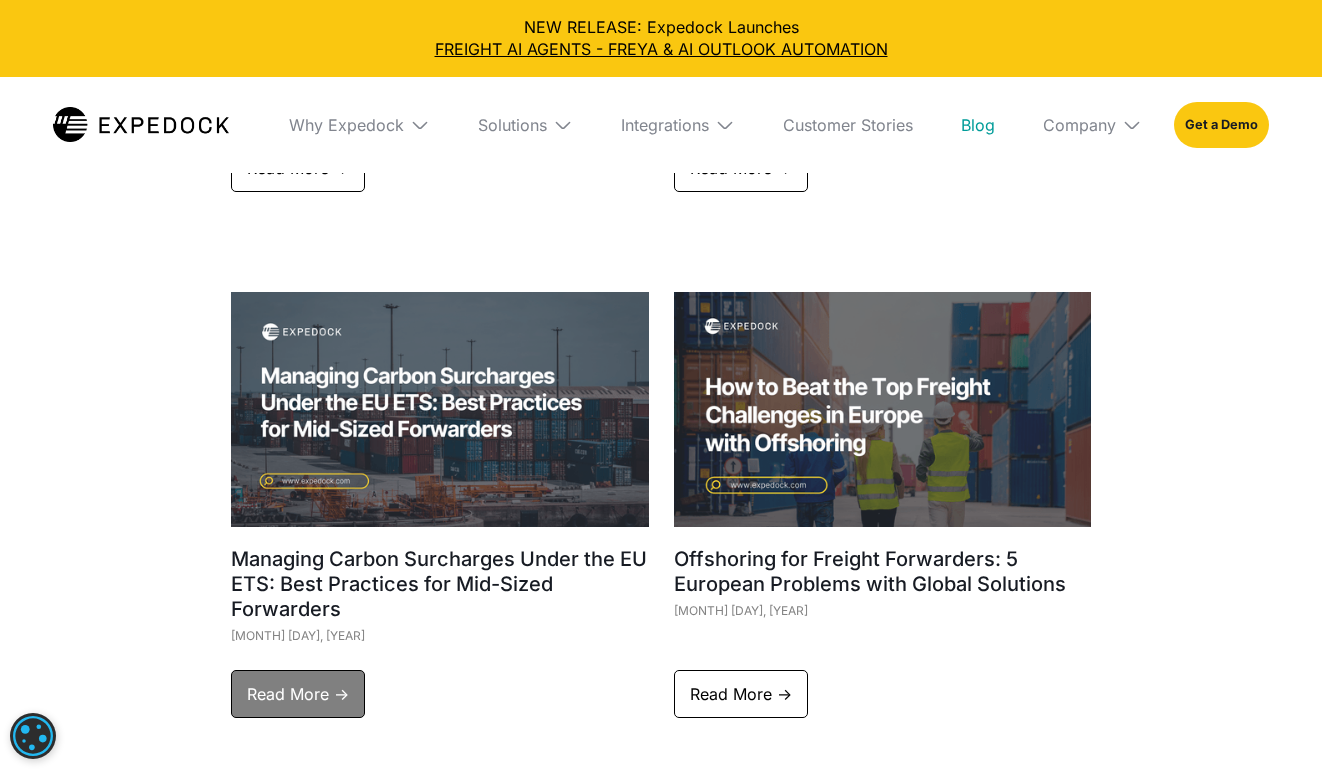 click on "Read More ->" at bounding box center (298, 694) 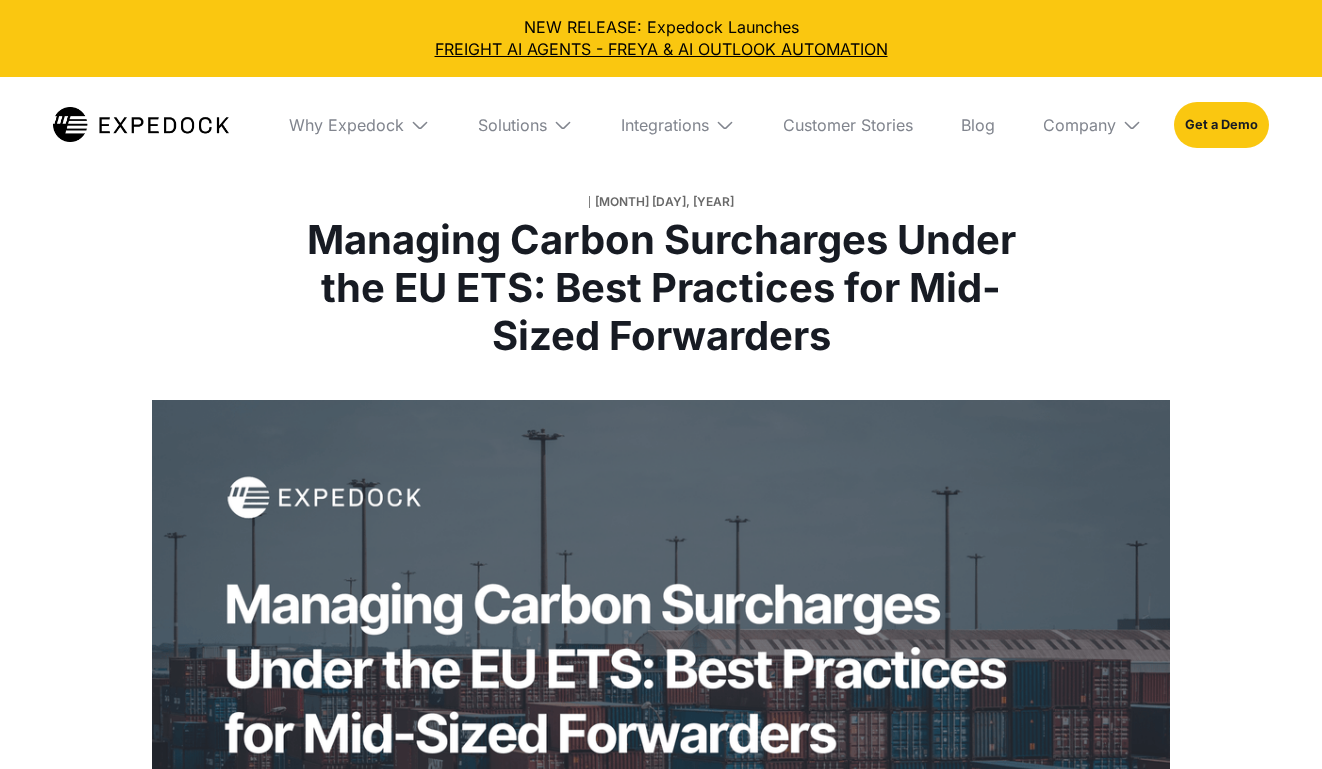 scroll, scrollTop: 0, scrollLeft: 0, axis: both 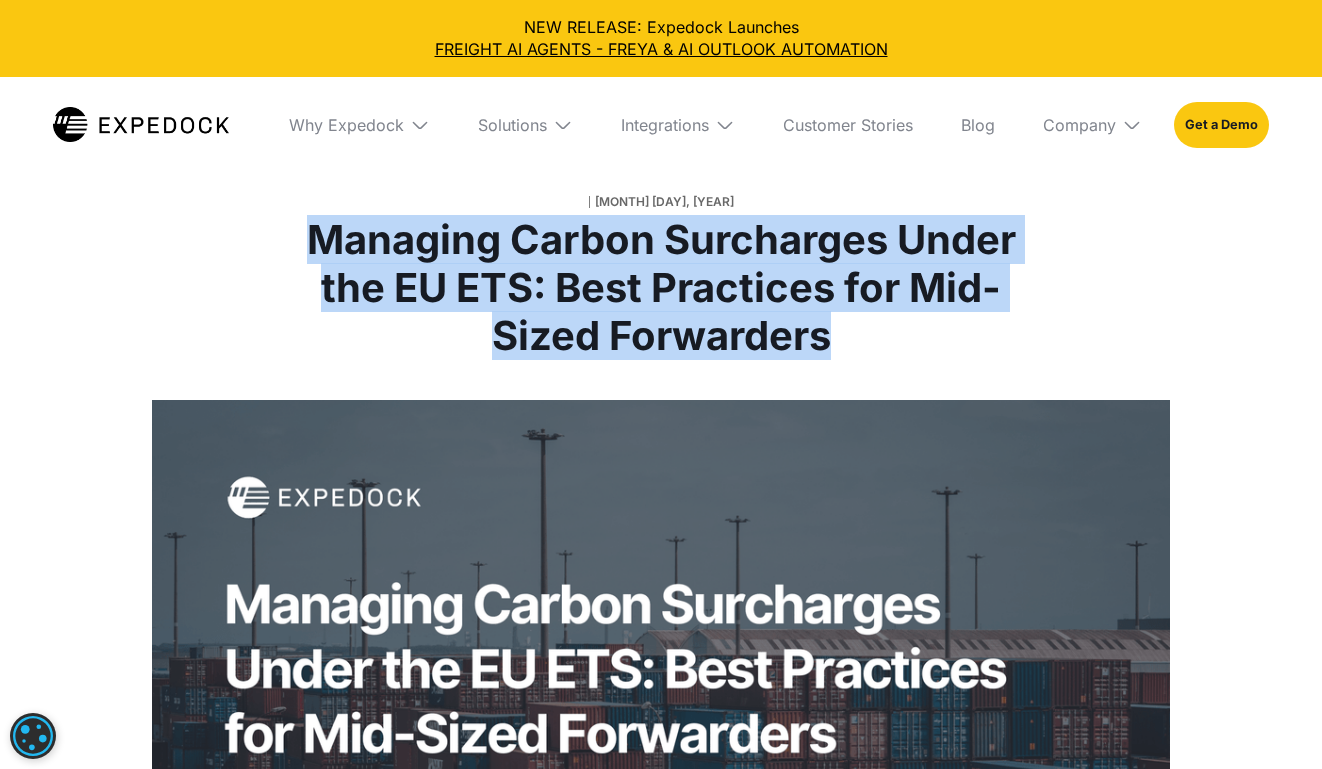 copy on "Managing Carbon Surcharges Under the EU ETS: Best Practices for Mid-Sized Forwarders" 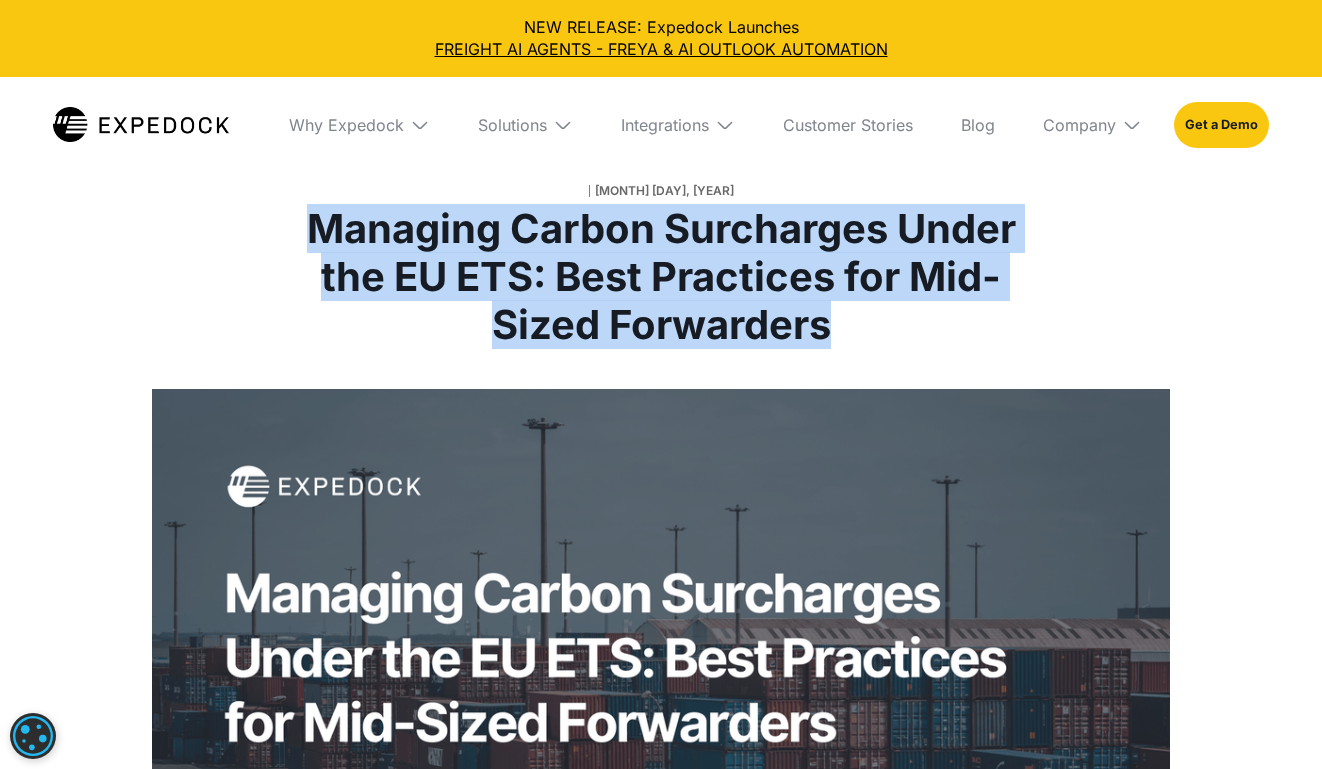 scroll, scrollTop: 10, scrollLeft: 0, axis: vertical 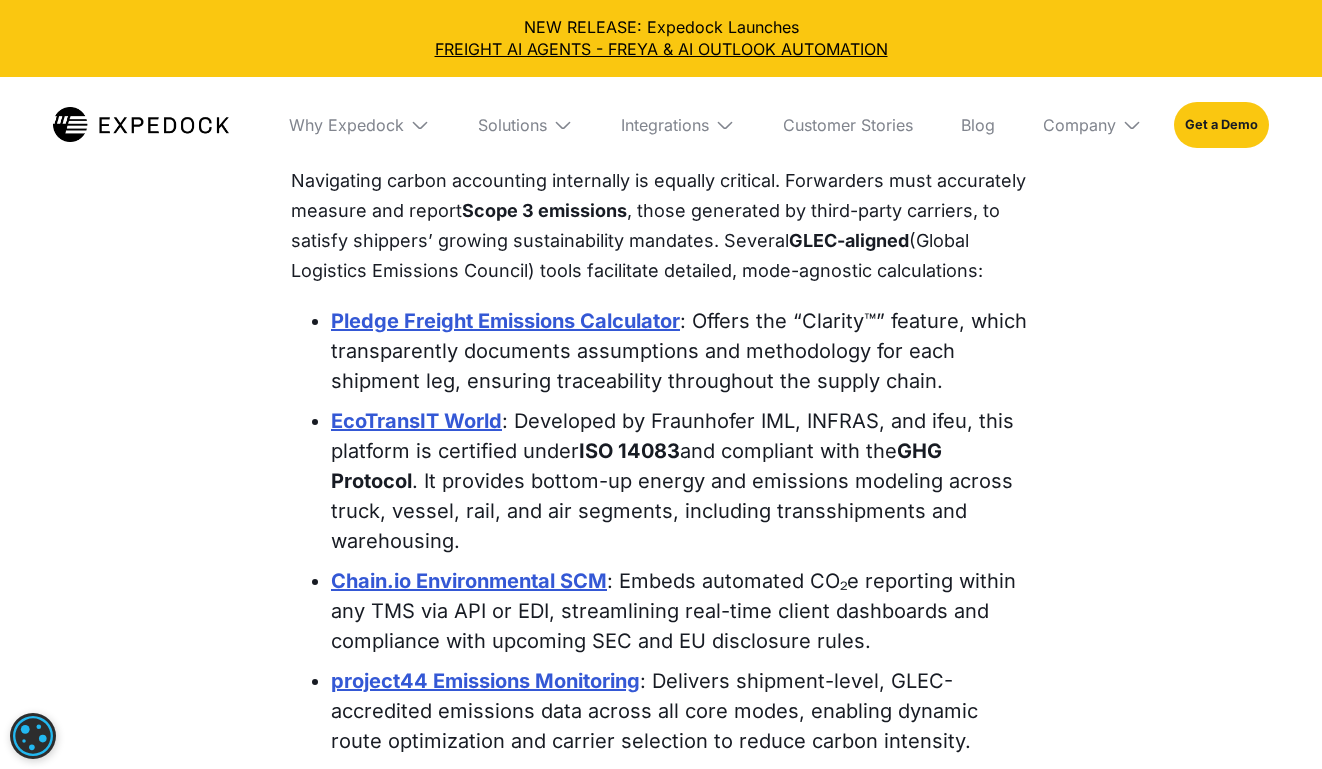 click on "Navigating carbon accounting internally is equally critical. Forwarders must accurately measure and report  Scope 3 emissions , those generated by third-party carriers, to satisfy shippers’ growing sustainability mandates. Several  GLEC-aligned  (Global Logistics Emissions Council) tools facilitate detailed, mode-agnostic calculations:" at bounding box center [661, 226] 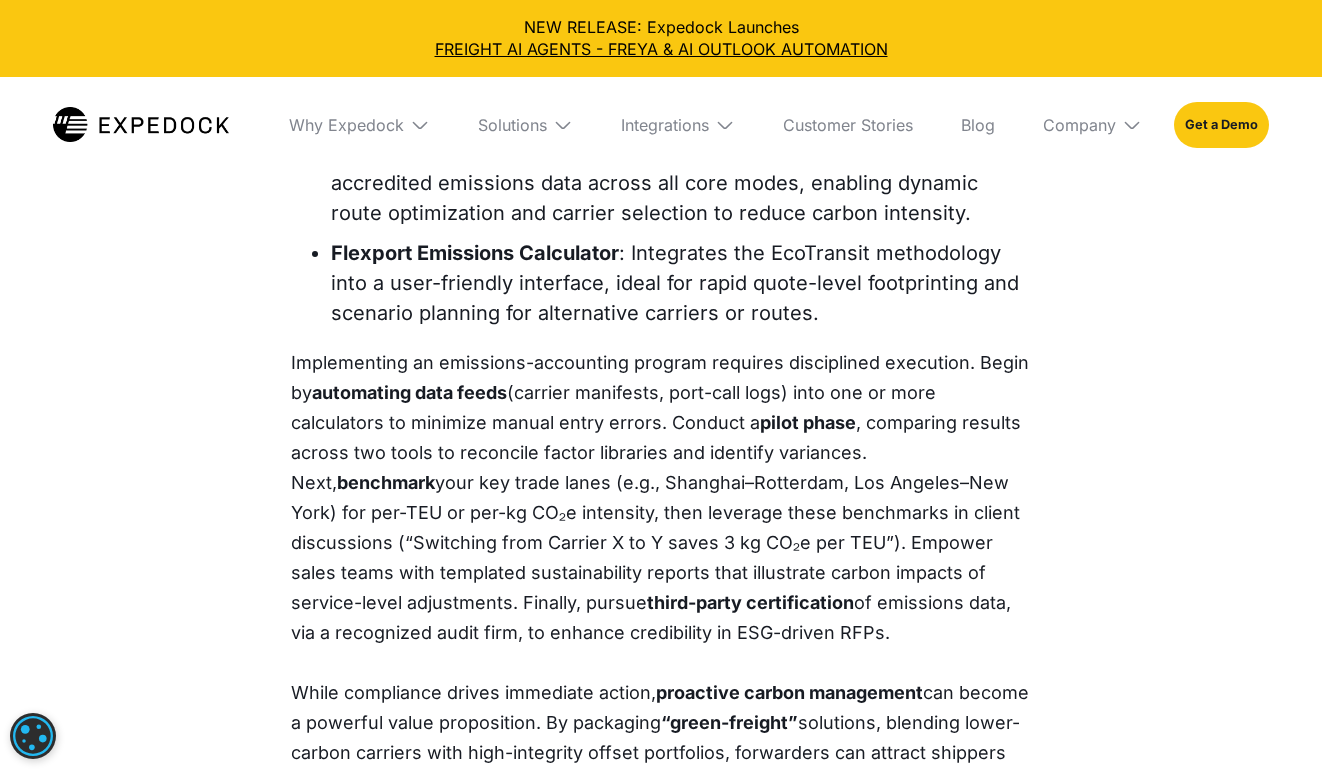 scroll, scrollTop: 3032, scrollLeft: 0, axis: vertical 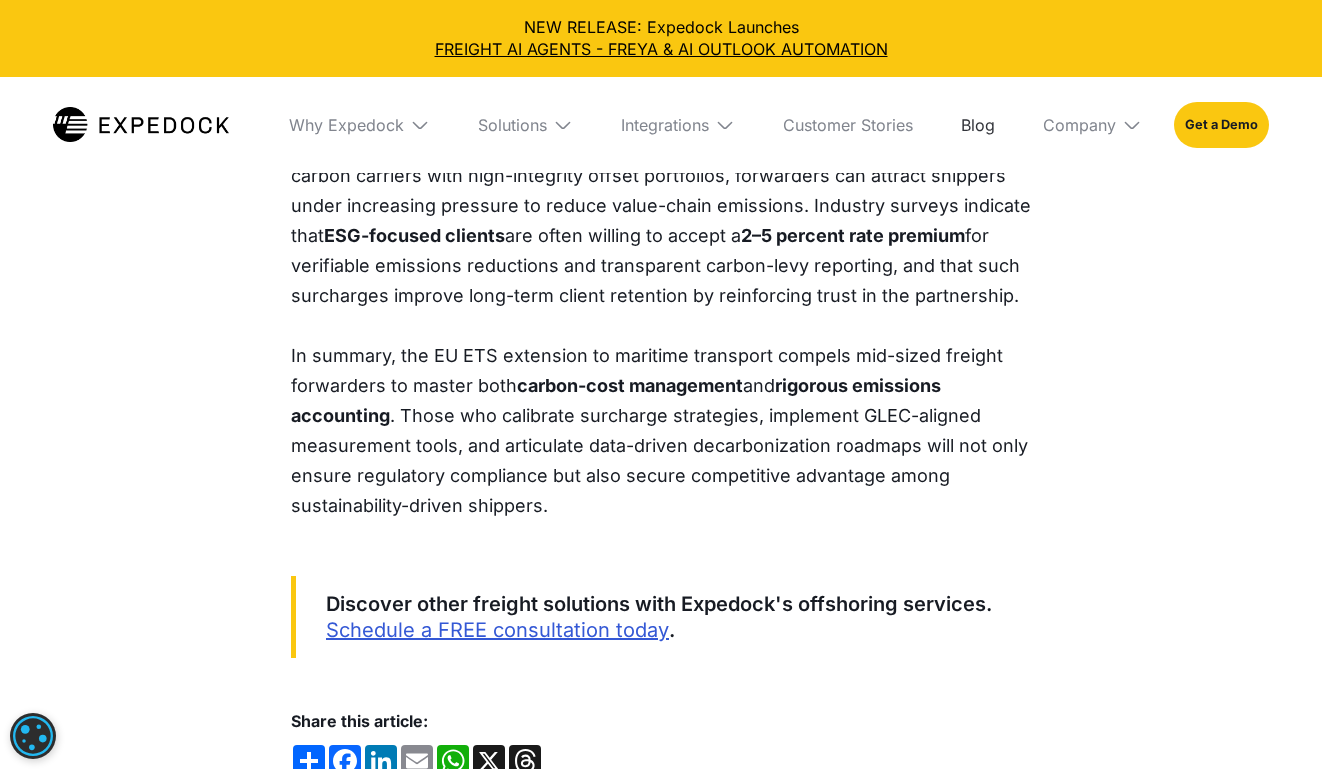 click on "Blog" at bounding box center (978, 125) 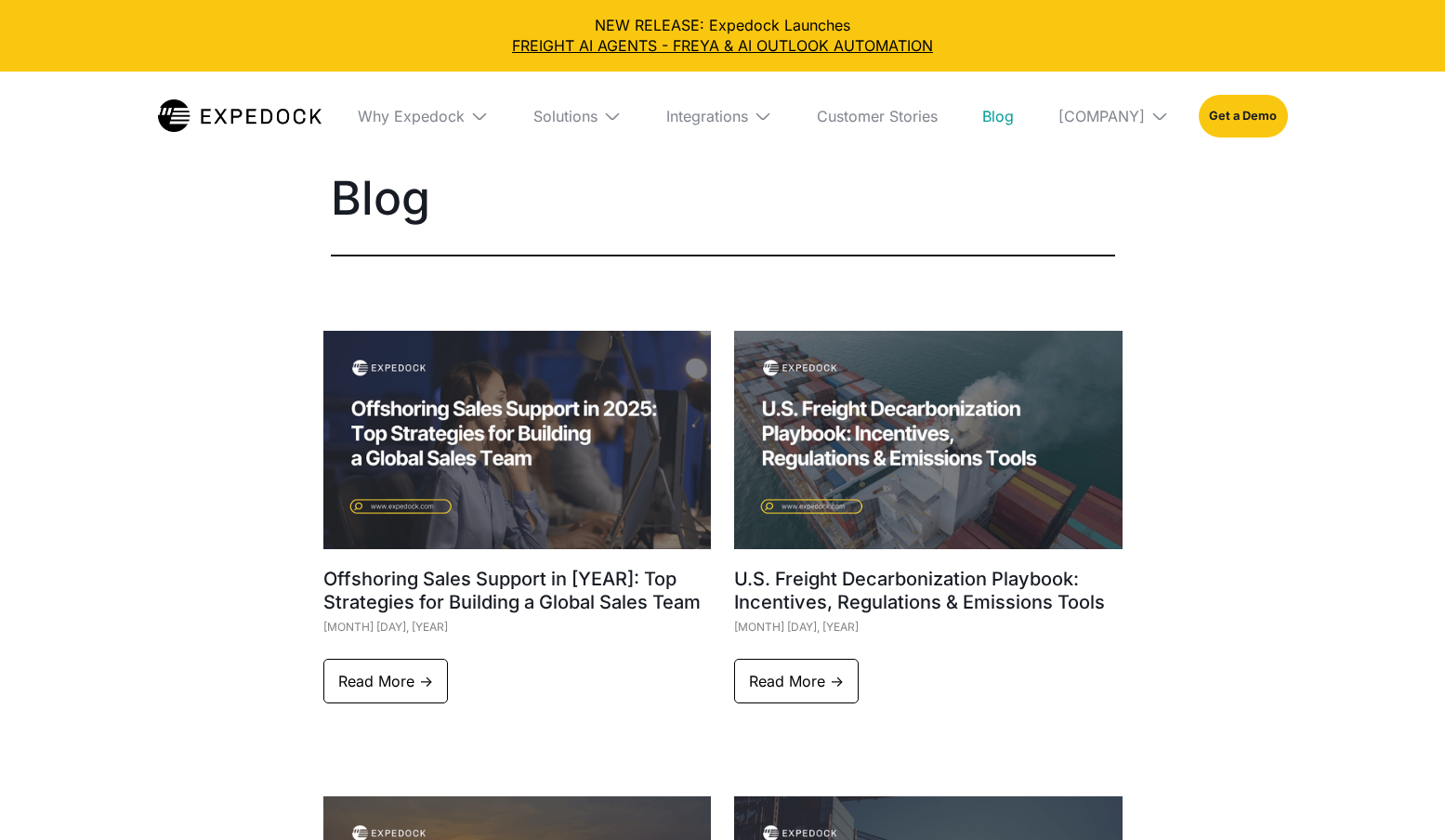 scroll, scrollTop: 571, scrollLeft: 0, axis: vertical 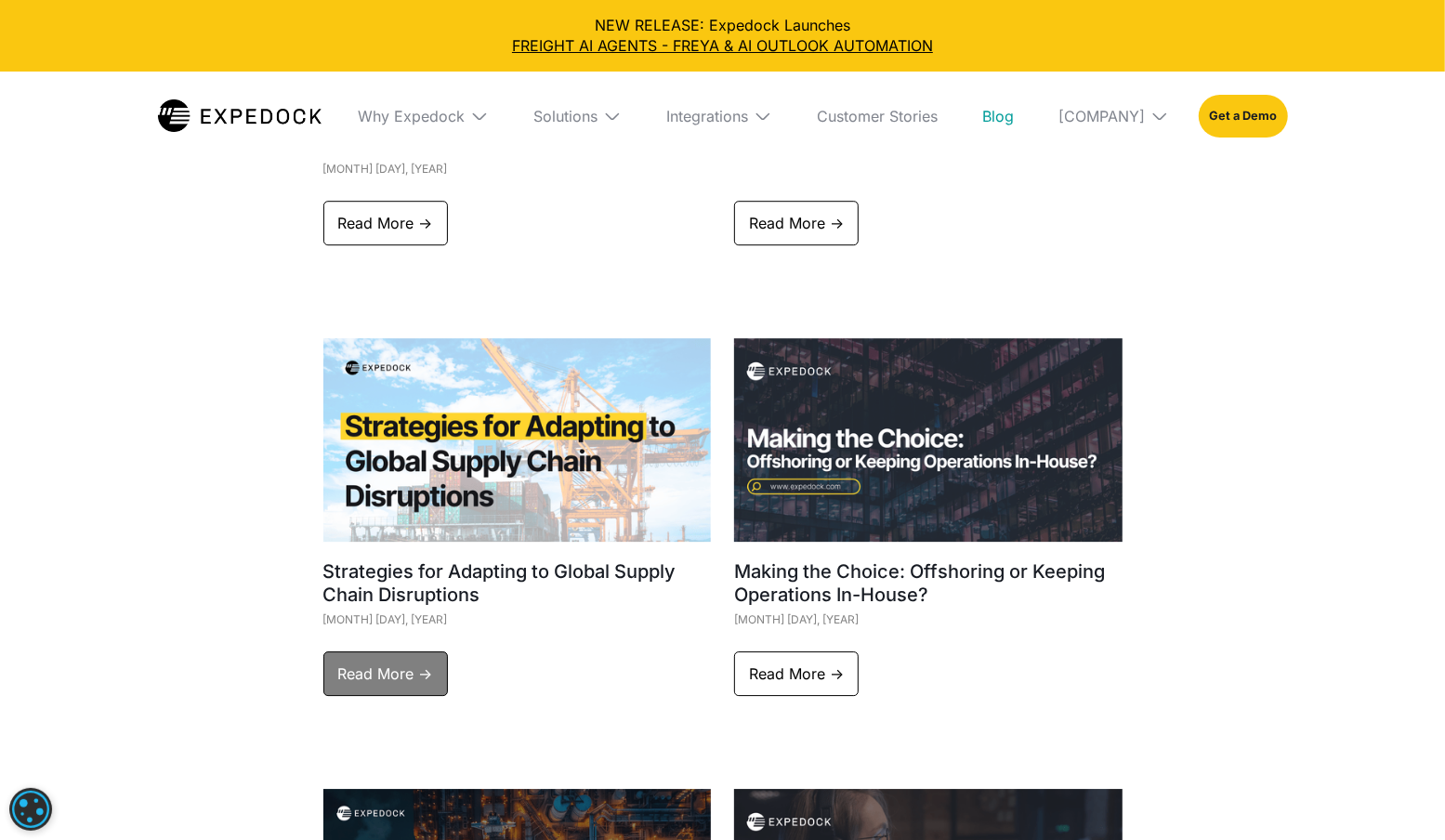 click on "Read More ->" at bounding box center [386, 674] 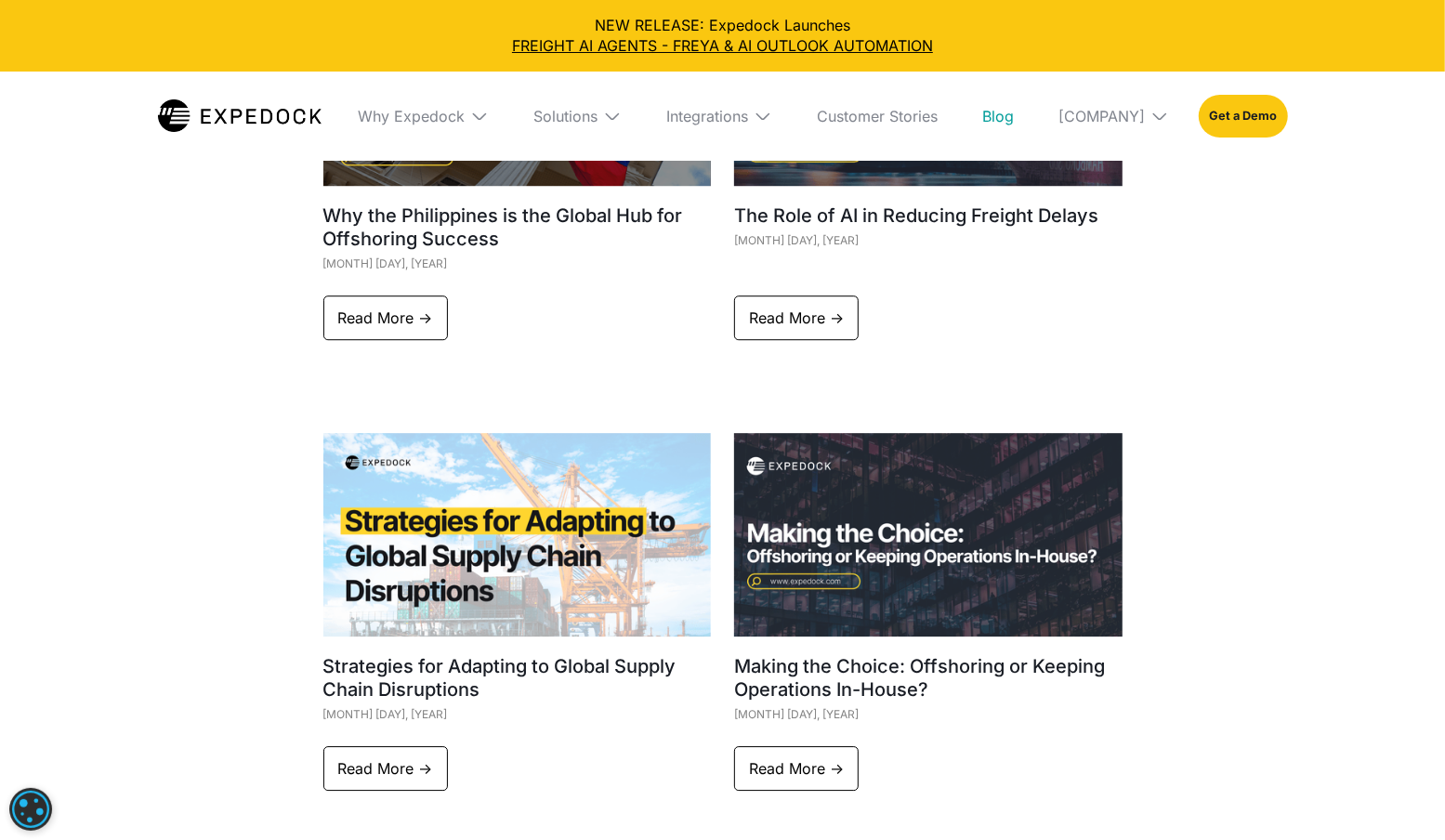 scroll, scrollTop: 3657, scrollLeft: 0, axis: vertical 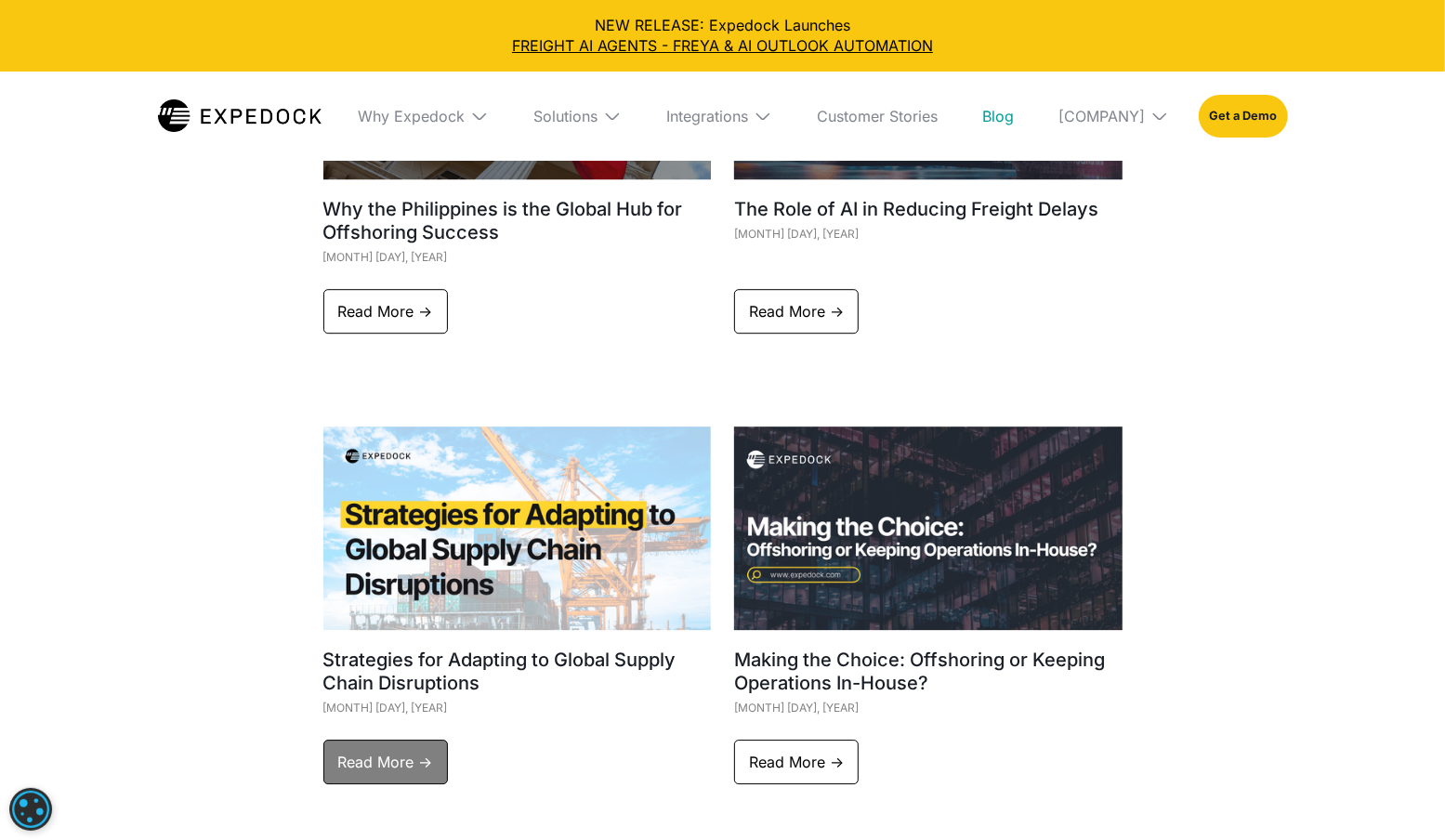 click on "Read More ->" at bounding box center [386, 762] 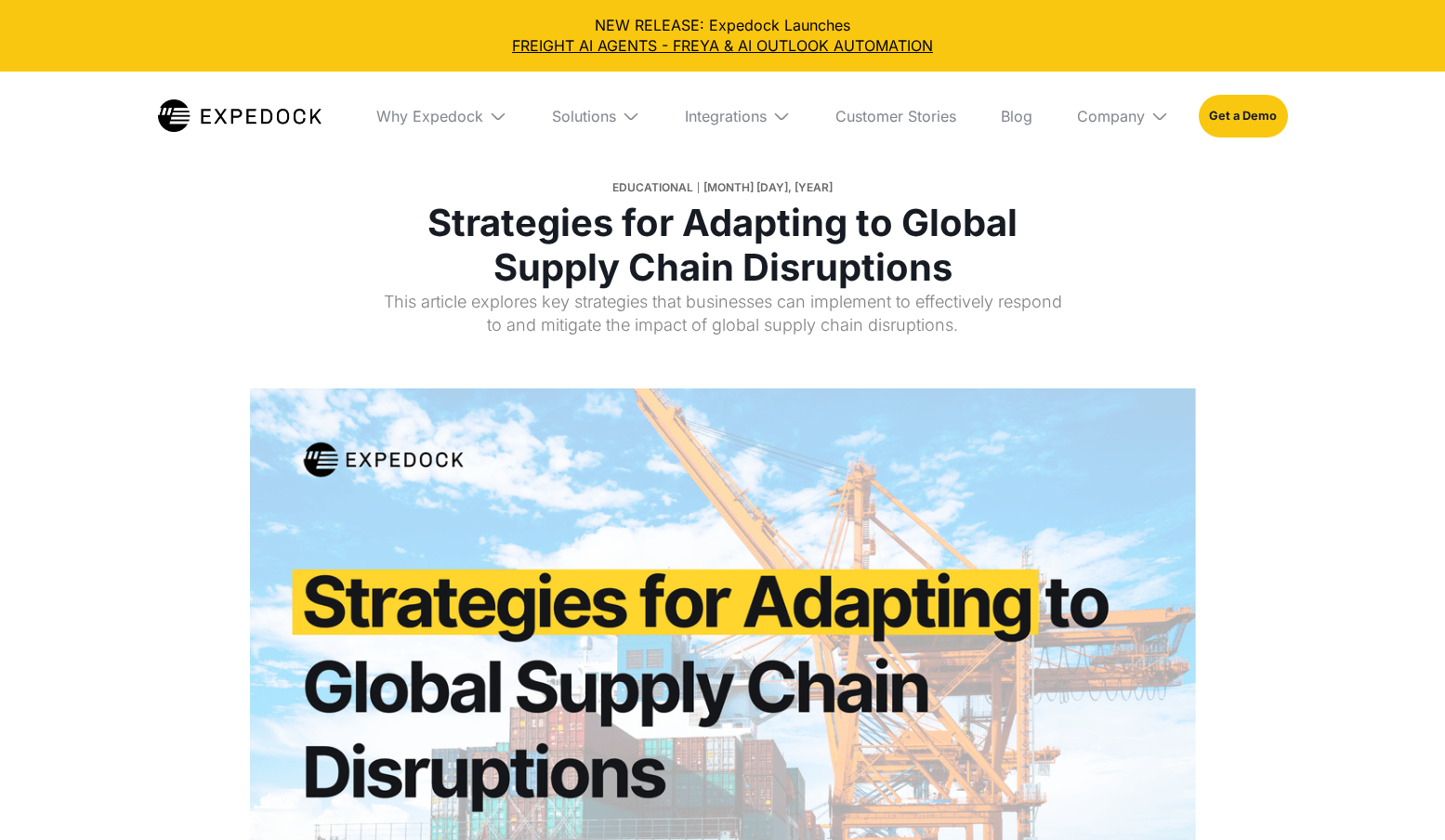scroll, scrollTop: 0, scrollLeft: 0, axis: both 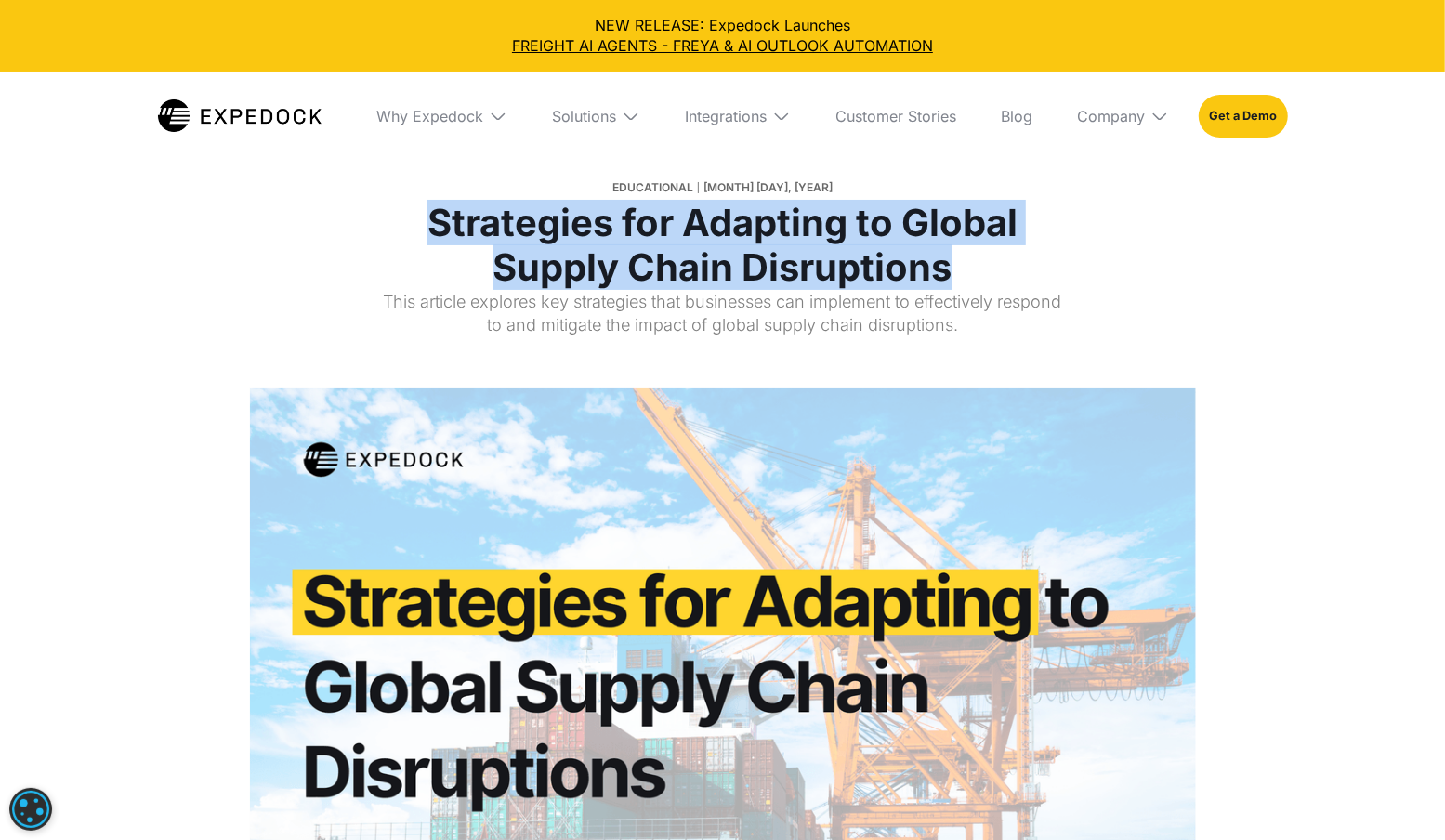 copy on "Strategies for Adapting to Global Supply Chain Disruptions" 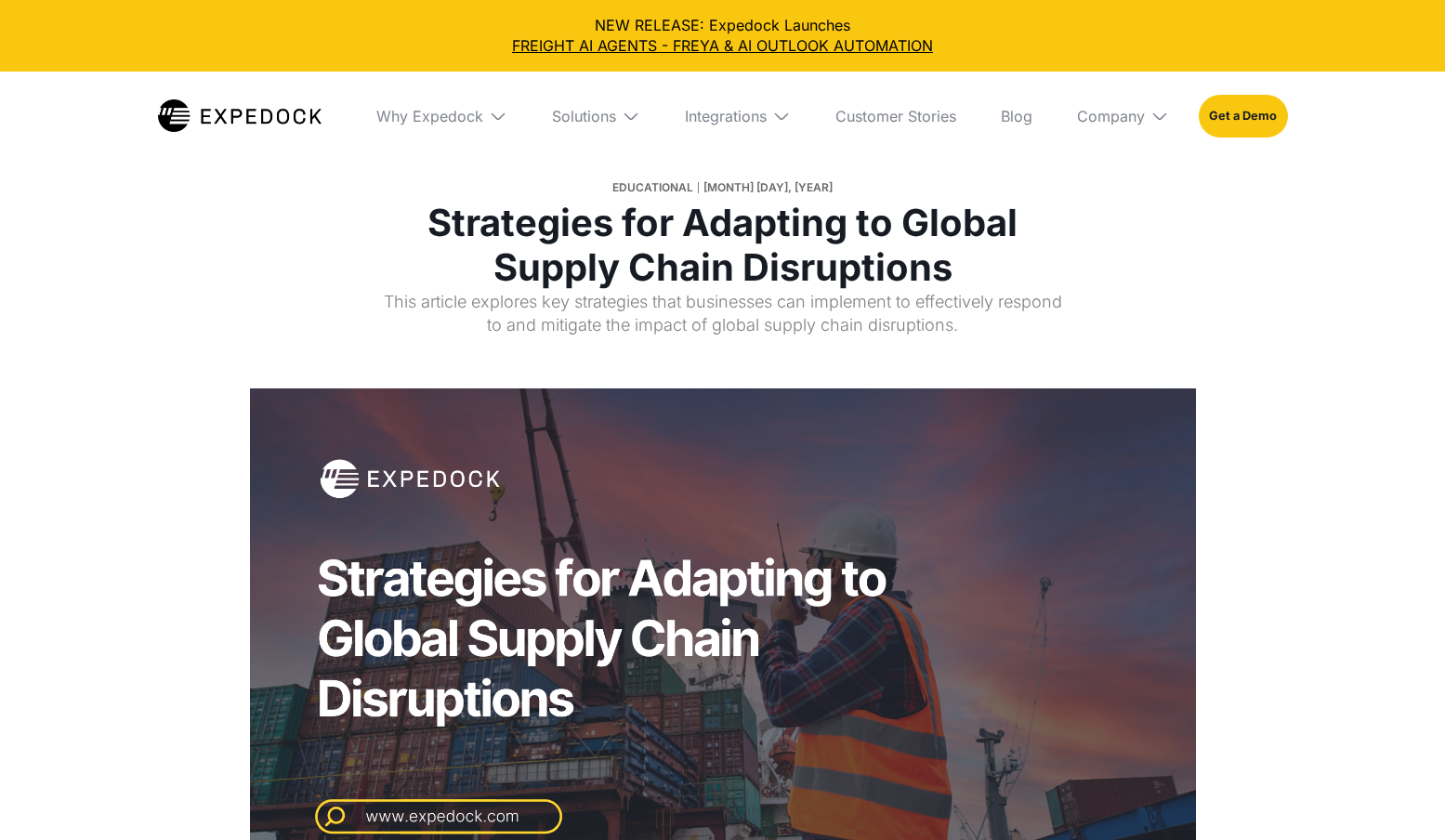 scroll, scrollTop: 0, scrollLeft: 0, axis: both 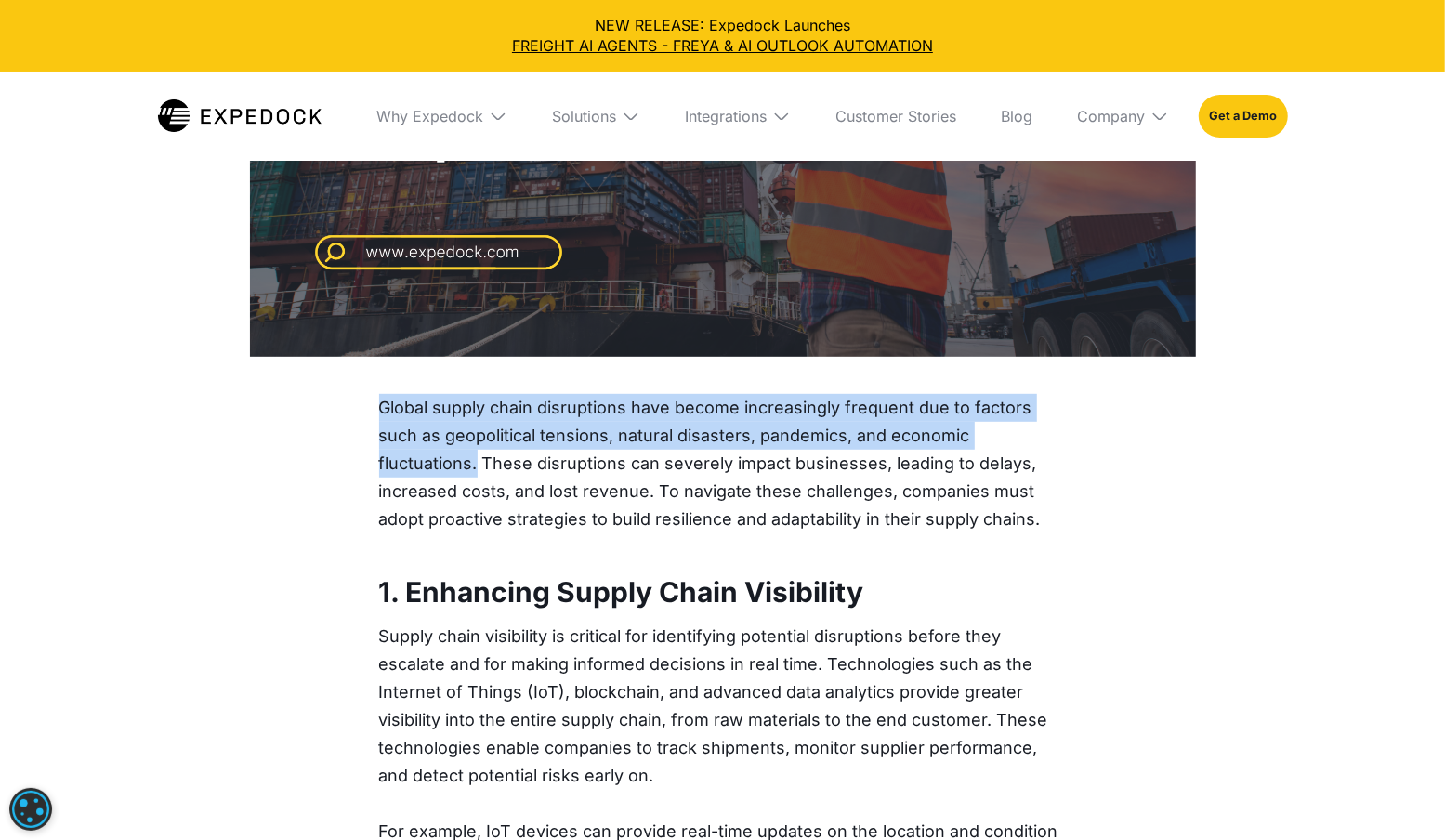 drag, startPoint x: 478, startPoint y: 455, endPoint x: 378, endPoint y: 394, distance: 117.13667 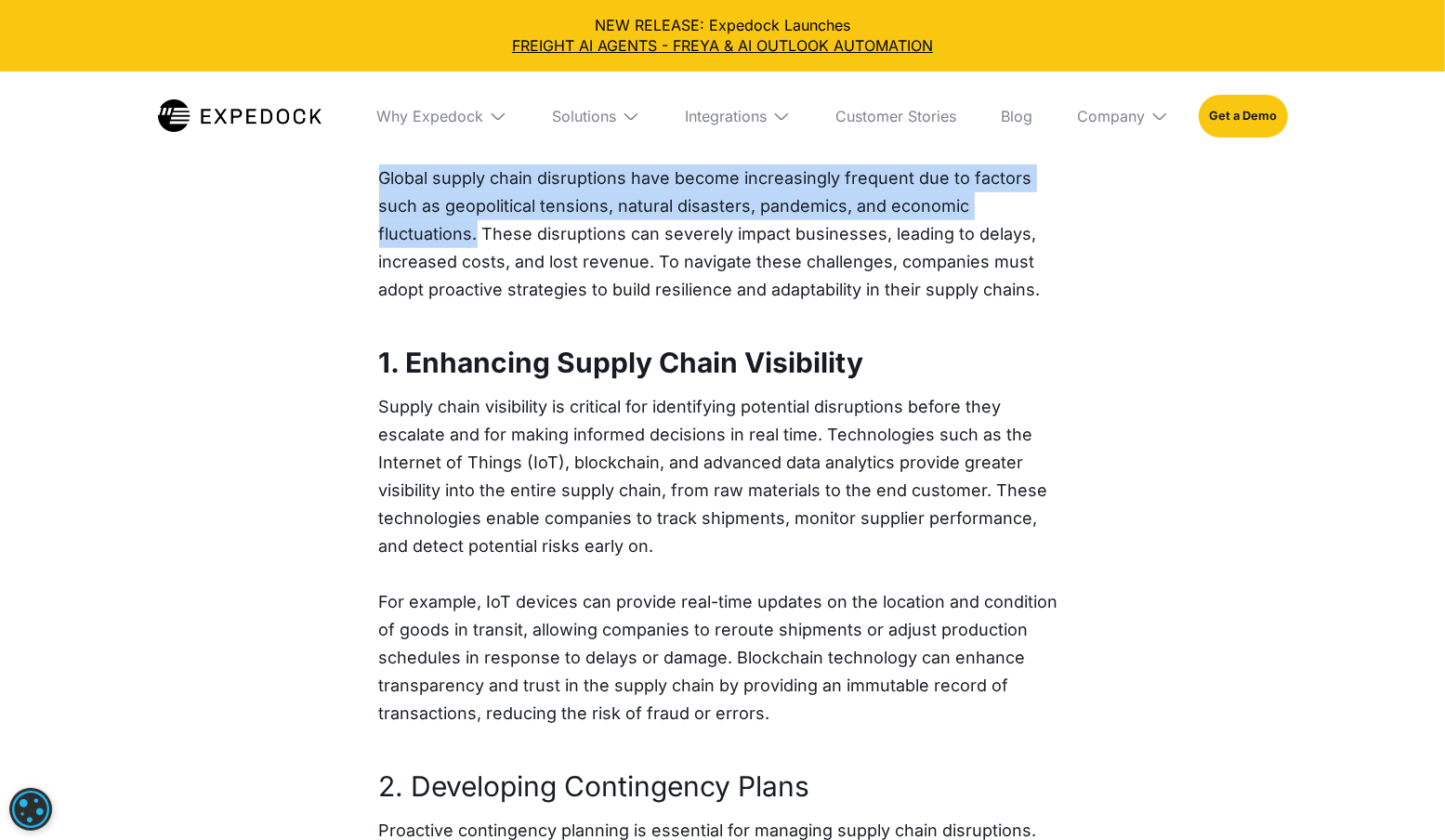 scroll, scrollTop: 795, scrollLeft: 0, axis: vertical 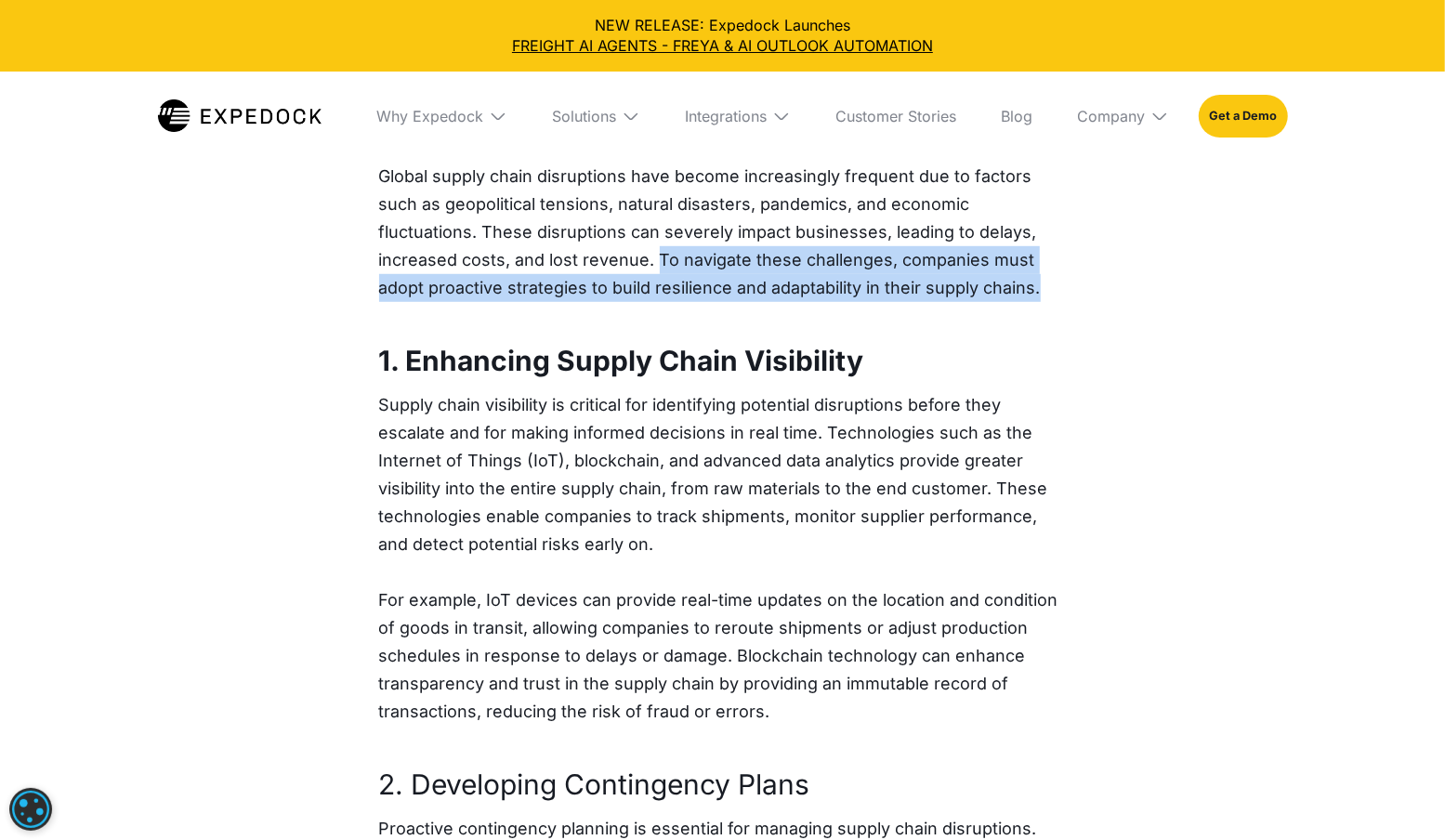drag, startPoint x: 1063, startPoint y: 274, endPoint x: 655, endPoint y: 252, distance: 408.59271 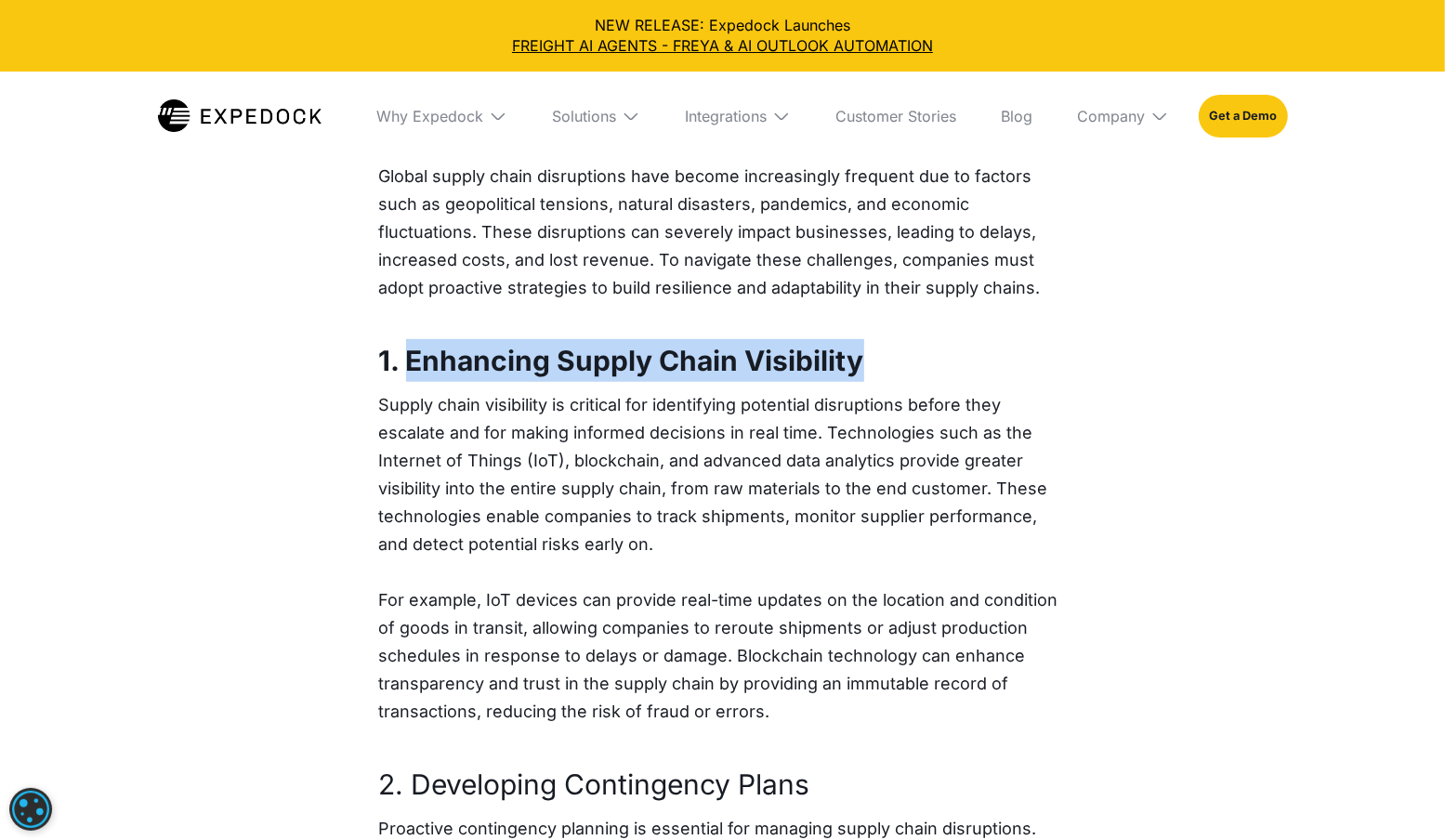 drag, startPoint x: 912, startPoint y: 361, endPoint x: 404, endPoint y: 350, distance: 508.11908 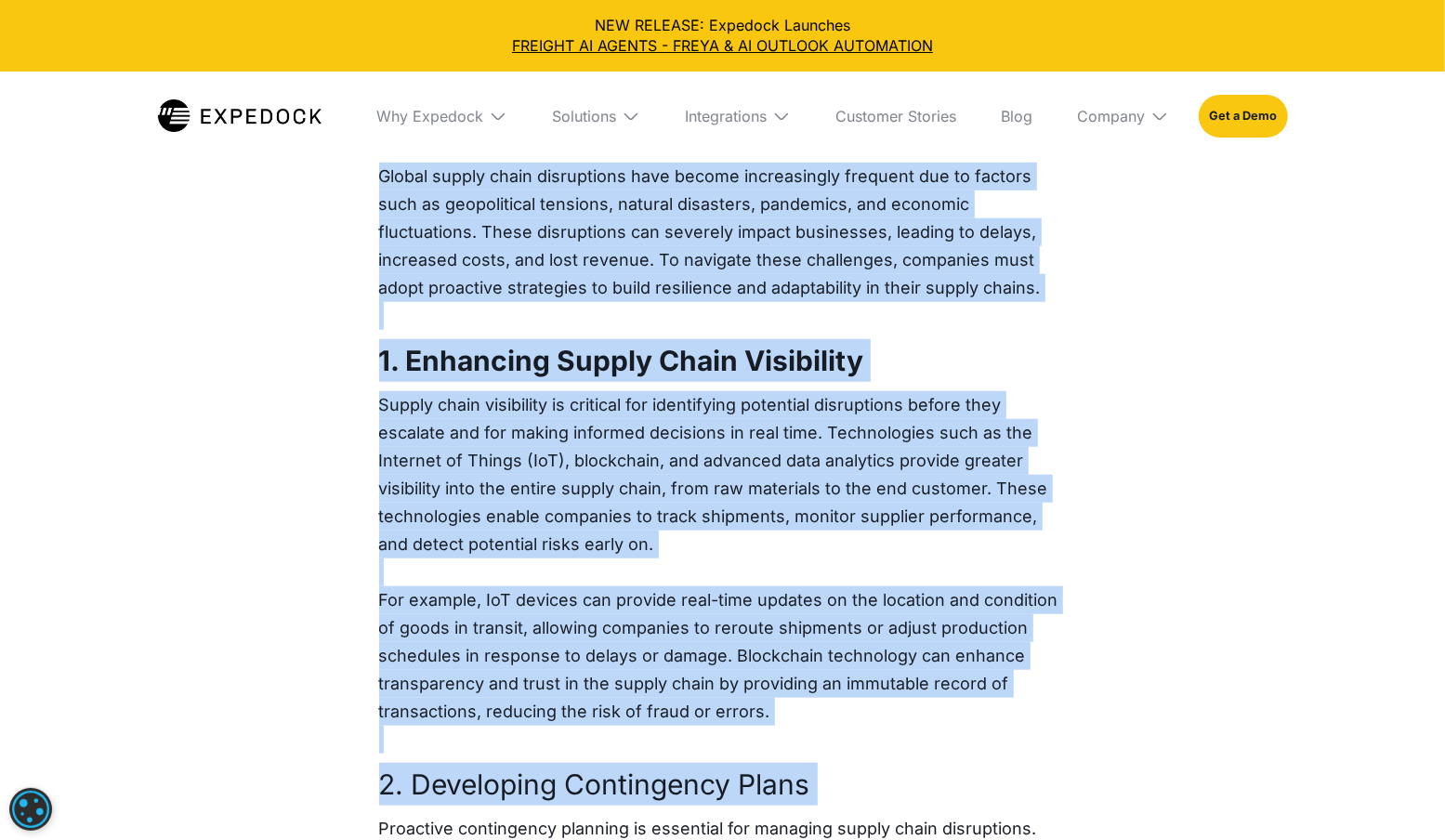 drag, startPoint x: 374, startPoint y: 351, endPoint x: 457, endPoint y: 791, distance: 447.75998 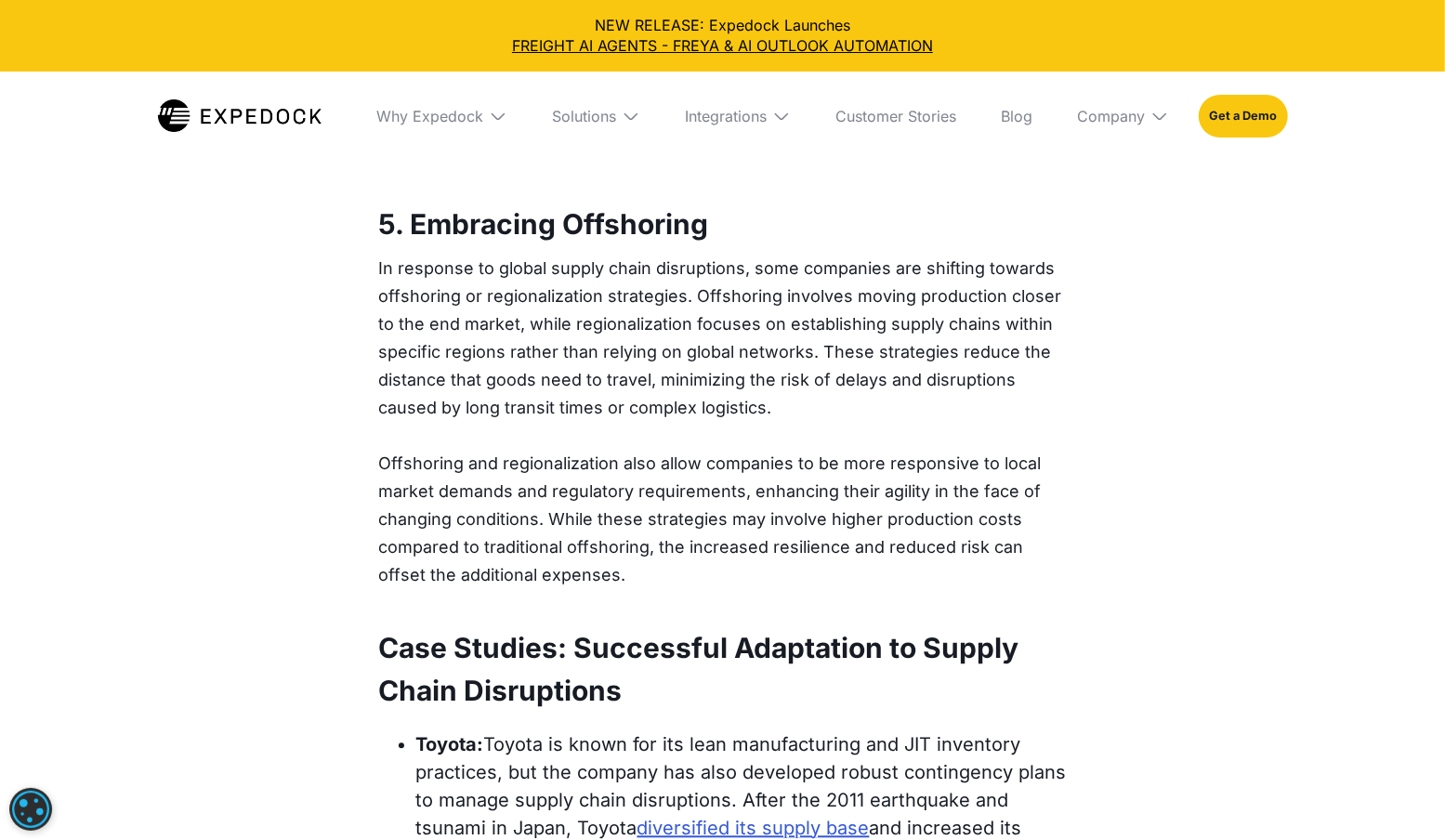 scroll, scrollTop: 2733, scrollLeft: 0, axis: vertical 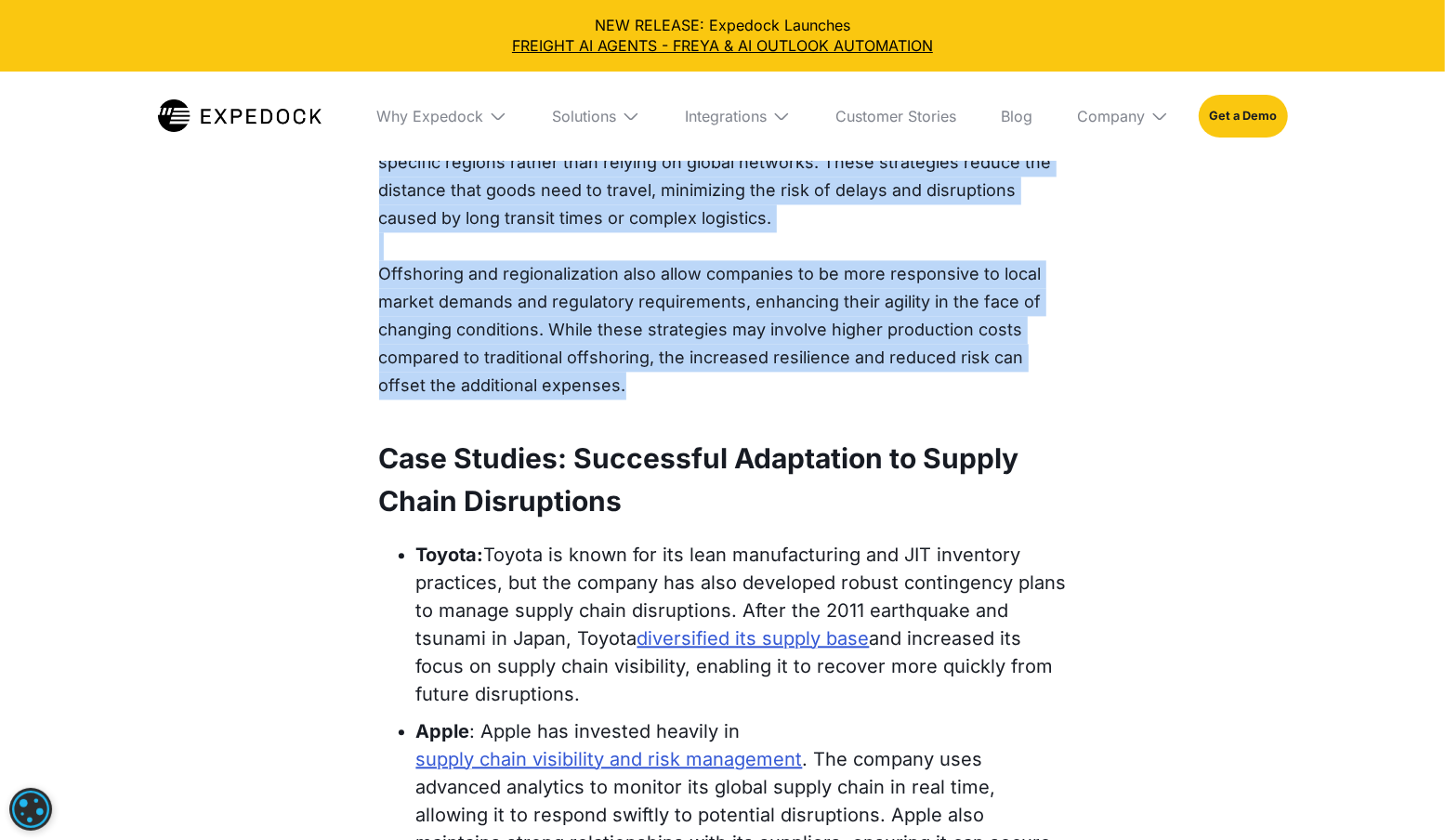 copy on "1. Enhancing Supply Chain Visibility Supply chain visibility is critical for identifying potential disruptions before they escalate and for making informed decisions in real time. Technologies such as the Internet of Things (IoT), blockchain, and advanced data analytics provide greater visibility into the entire supply chain, from raw materials to the end customer. These technologies enable companies to track shipments, monitor supplier performance, and detect potential risks early on. ‍ For example, IoT devices can provide real-time updates on the location and condition of goods in transit, allowing companies to reroute shipments or adjust production schedules in response to delays or damage. Blockchain technology can enhance transparency and trust in the supply chain by providing an immutable record of transactions, reducing the risk of fraud or errors. ‍ 2. Developing Contingency Plans Proactive contingency planning is essential for managing supply chain disruptions. Companies should develop comprehensi..." 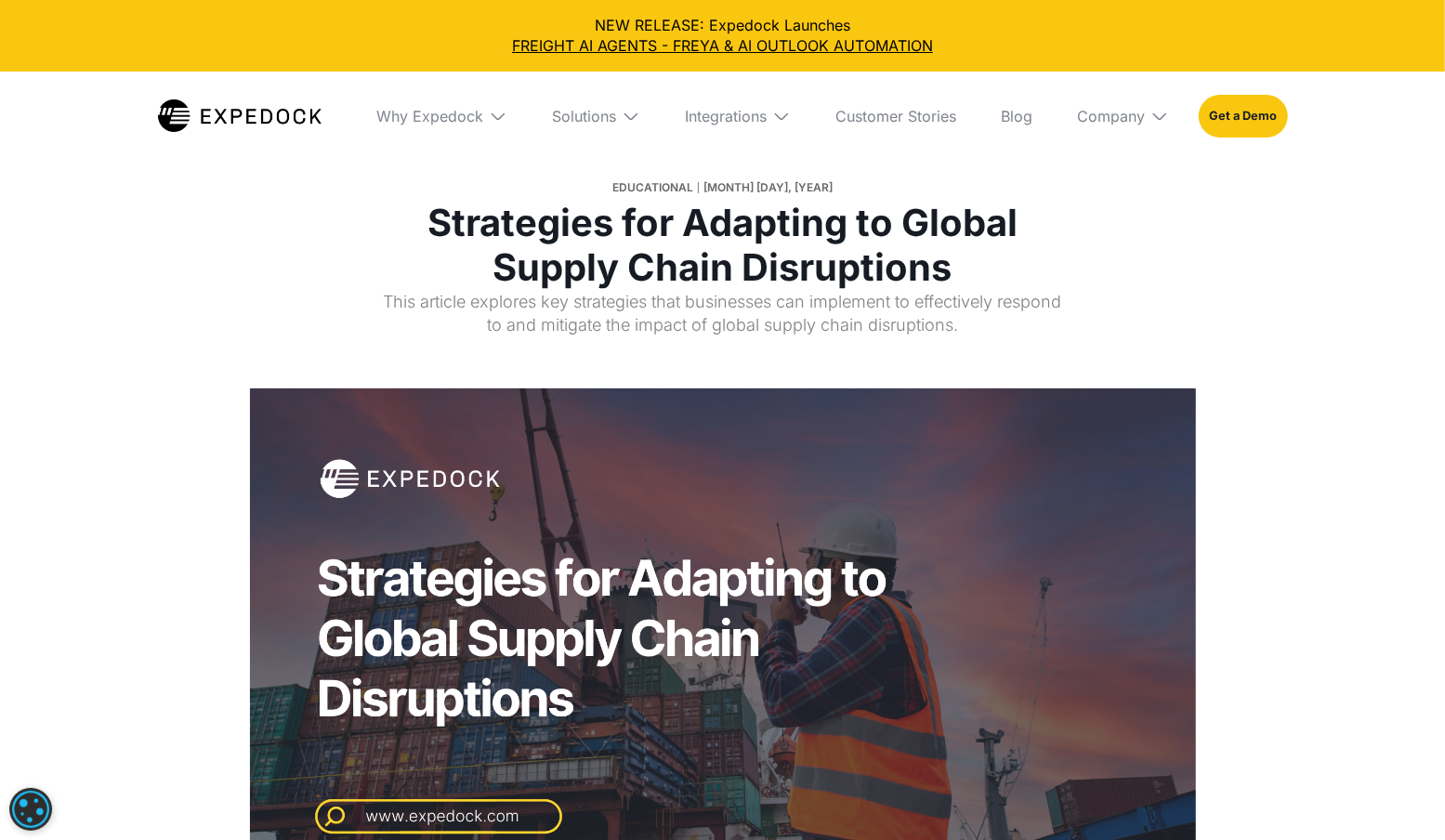scroll, scrollTop: 0, scrollLeft: 0, axis: both 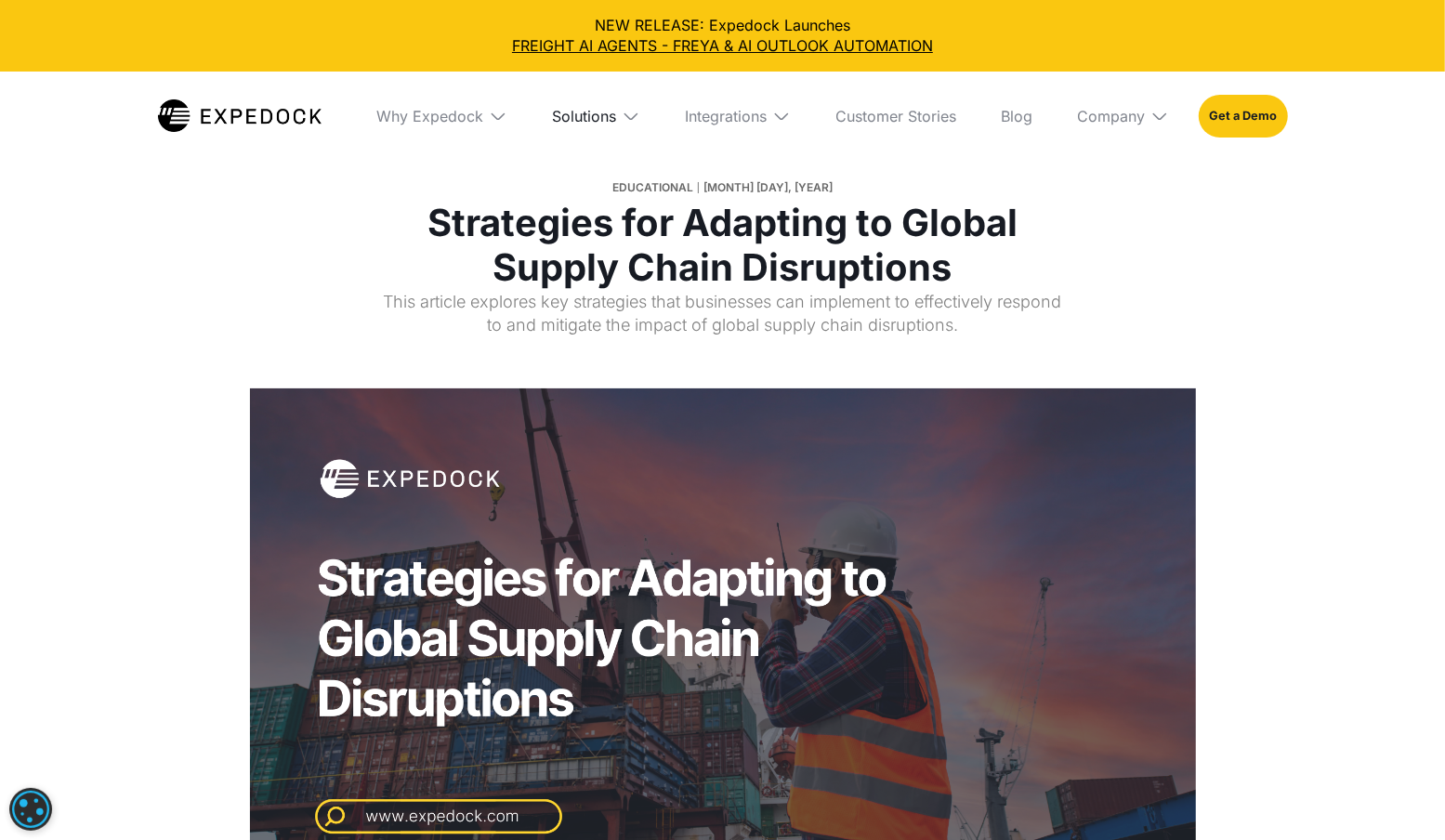 click on "Solutions" at bounding box center (584, 116) 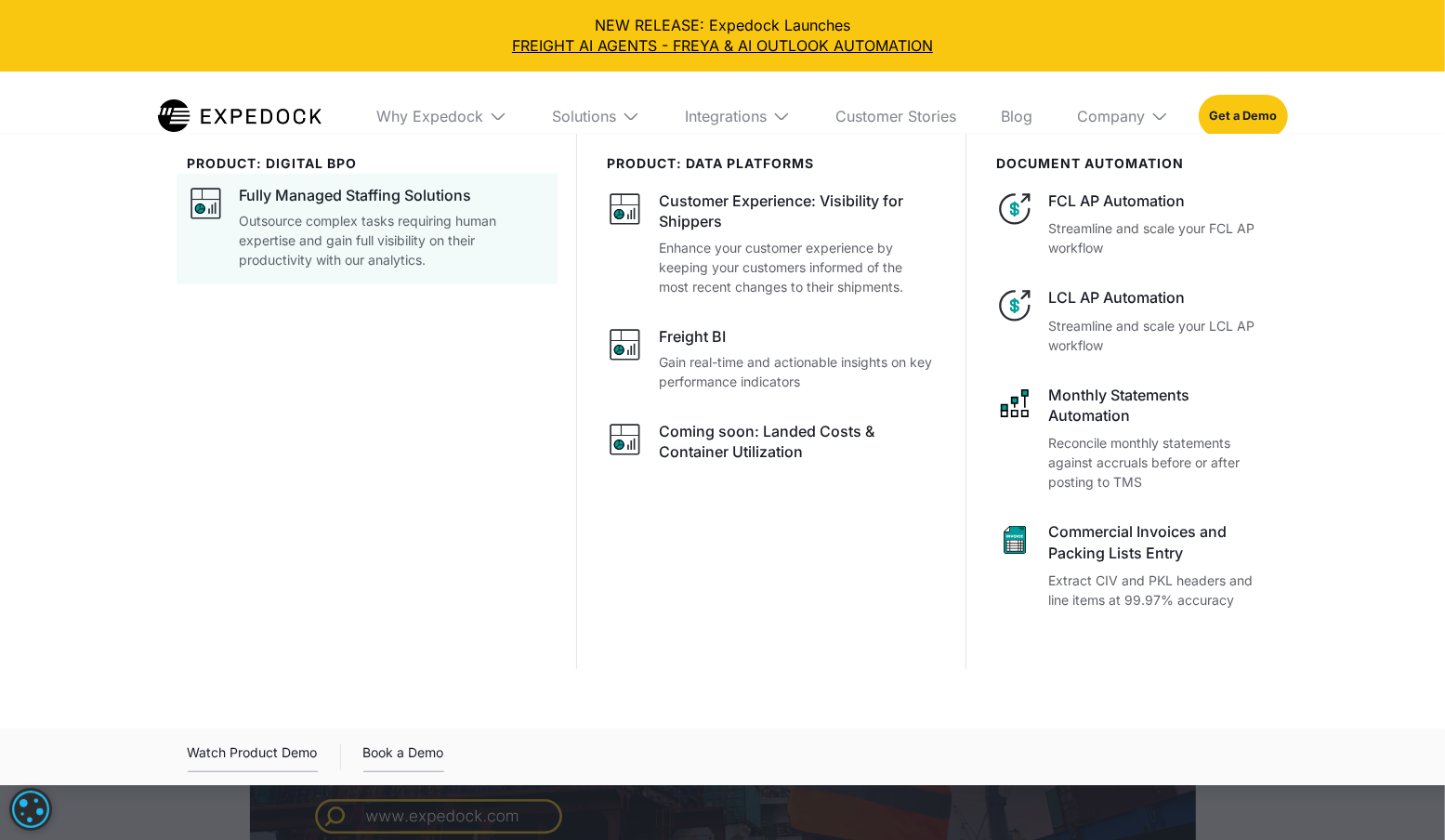 click on "Outsource complex tasks requiring human expertise and gain full visibility on their productivity with our analytics." at bounding box center [393, 240] 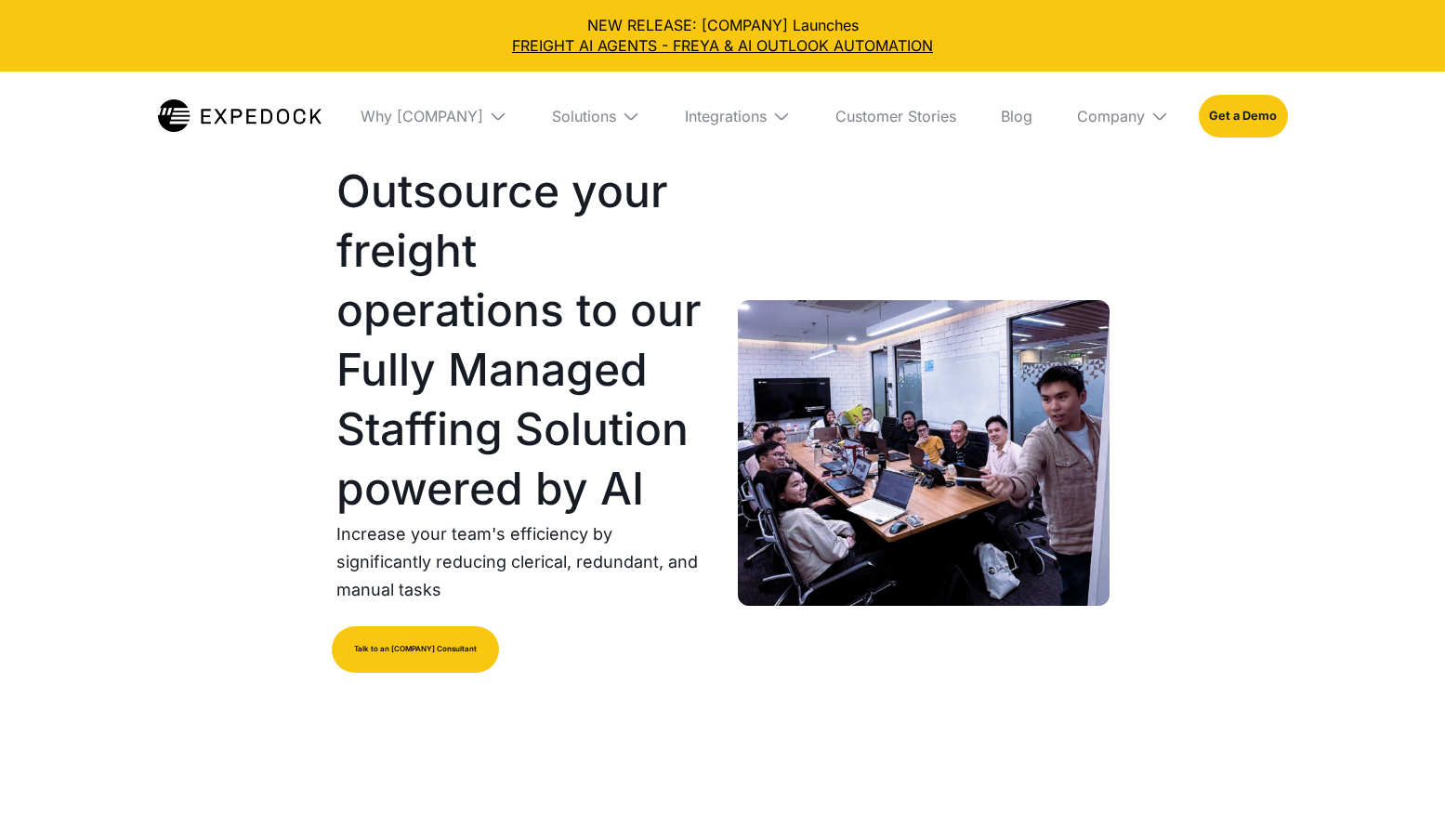 scroll, scrollTop: 0, scrollLeft: 0, axis: both 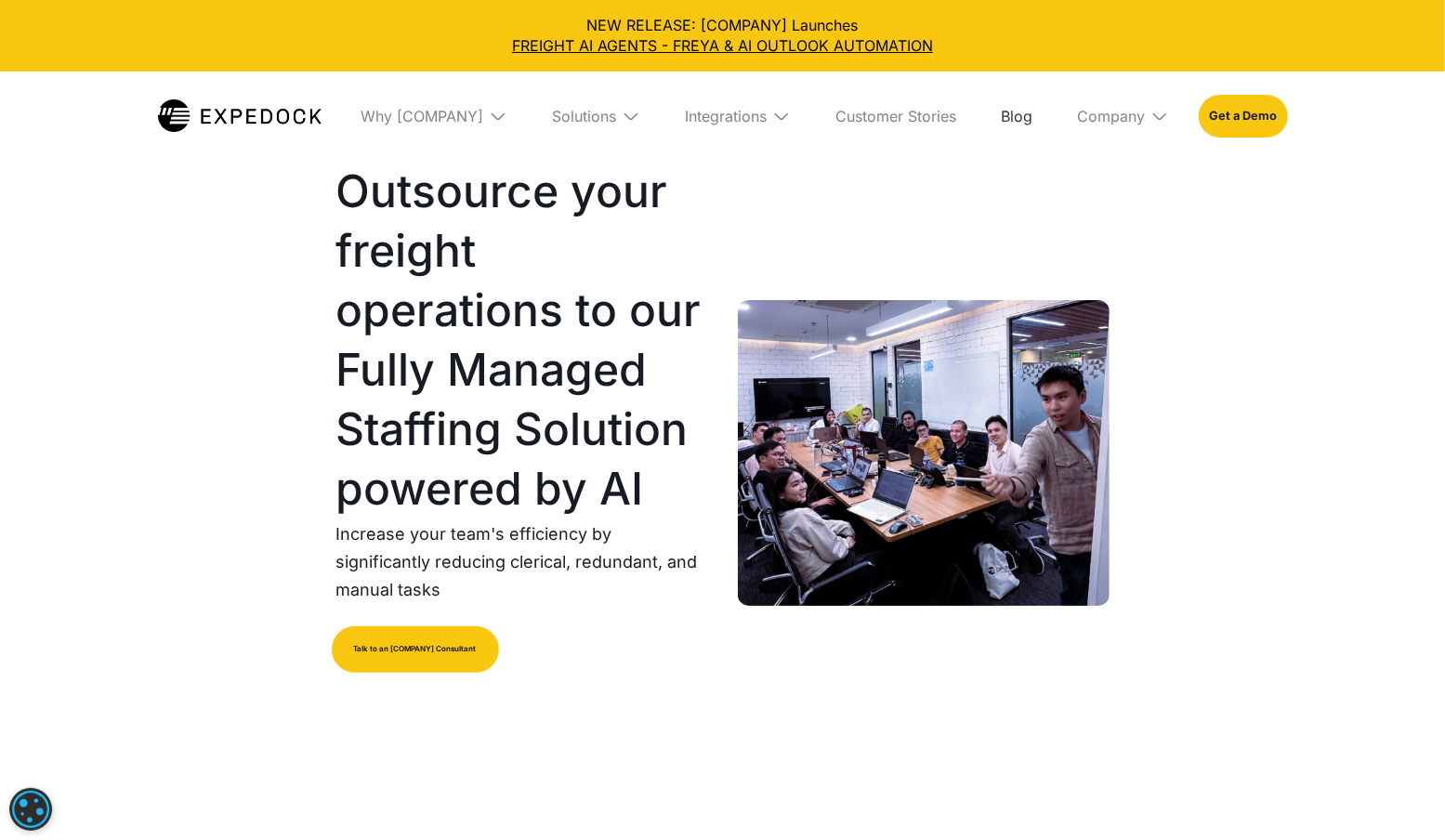 click on "Blog" at bounding box center [1017, 116] 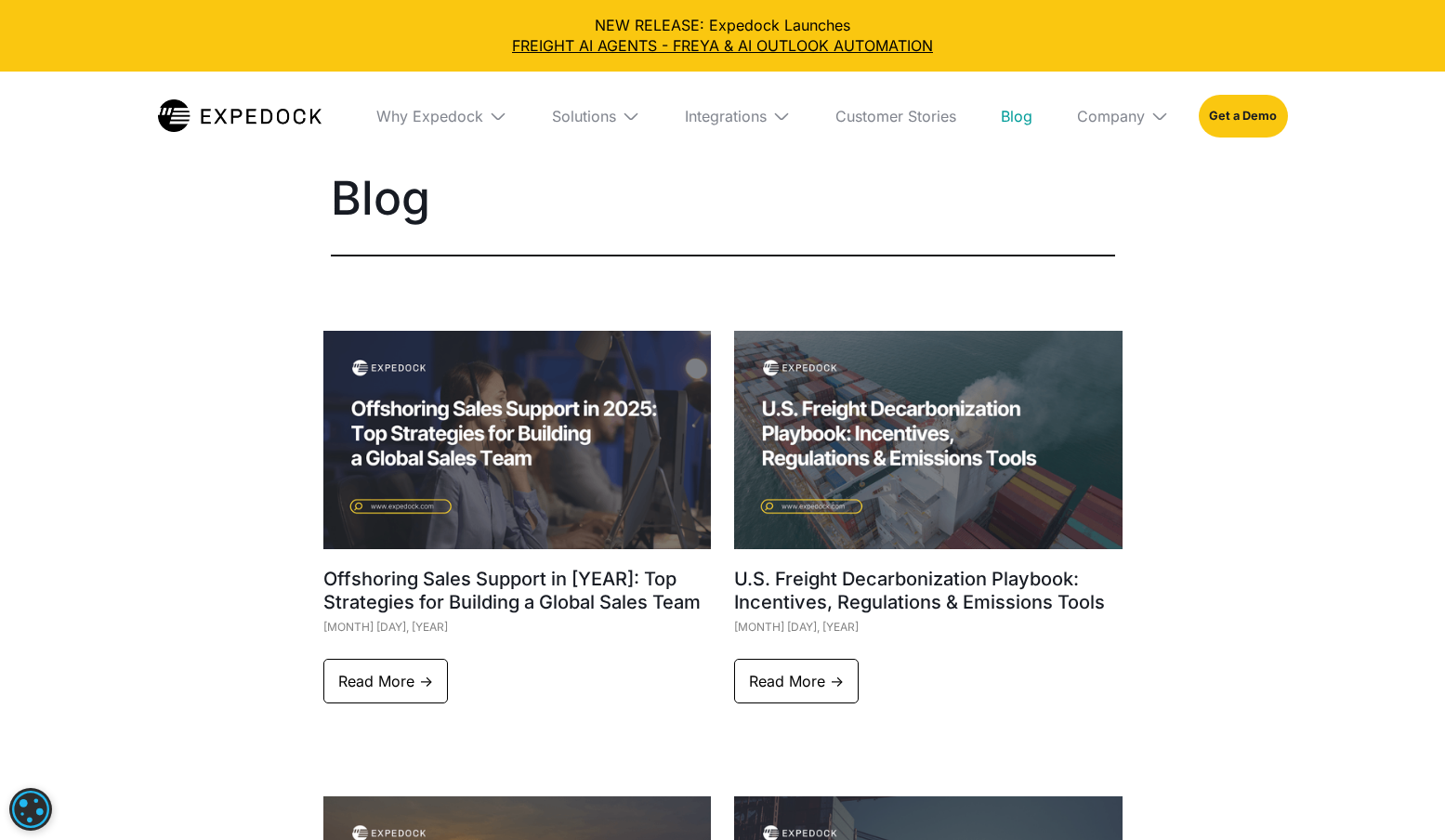 scroll, scrollTop: 0, scrollLeft: 0, axis: both 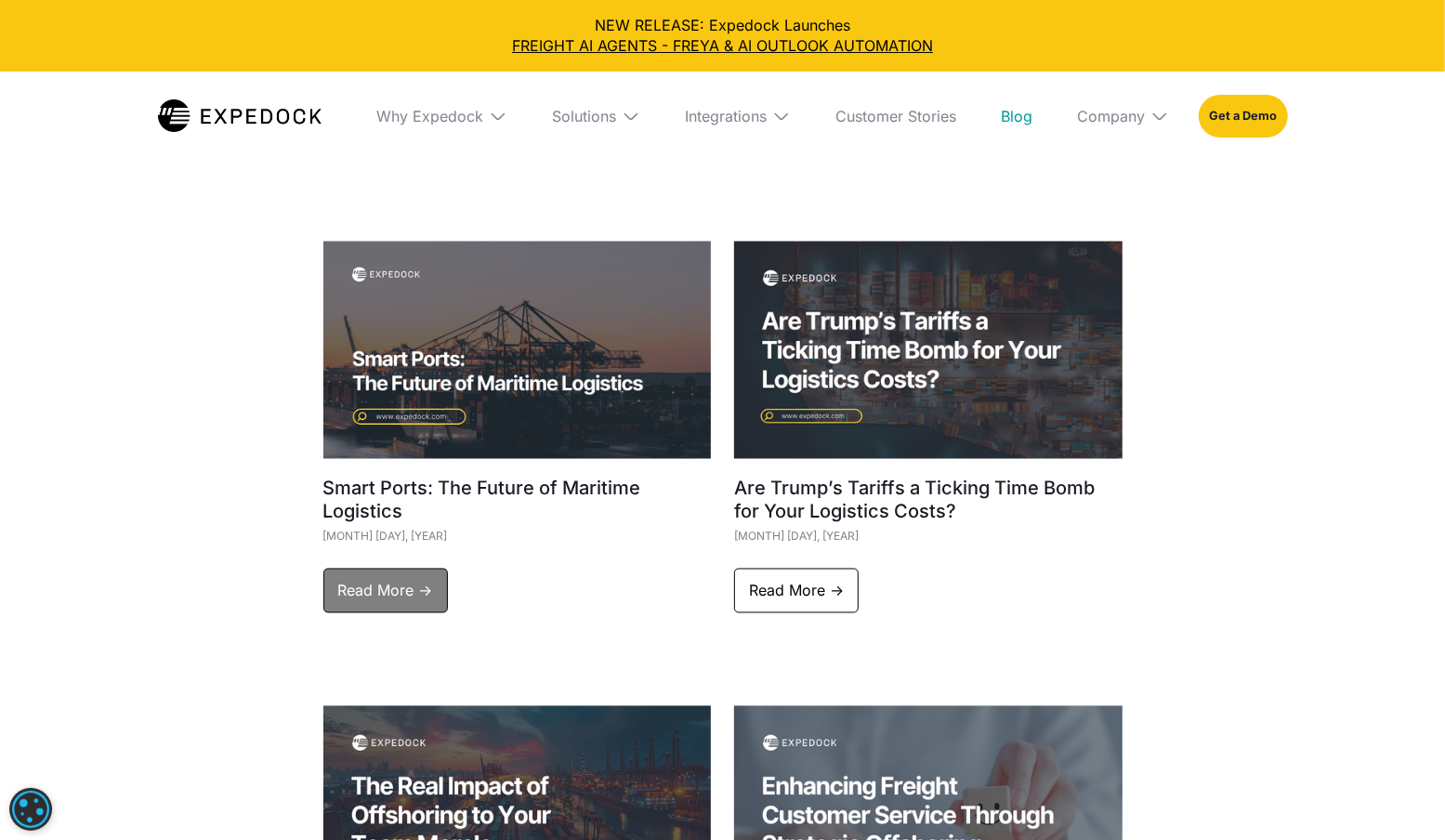 click on "Read More ->" at bounding box center (386, 591) 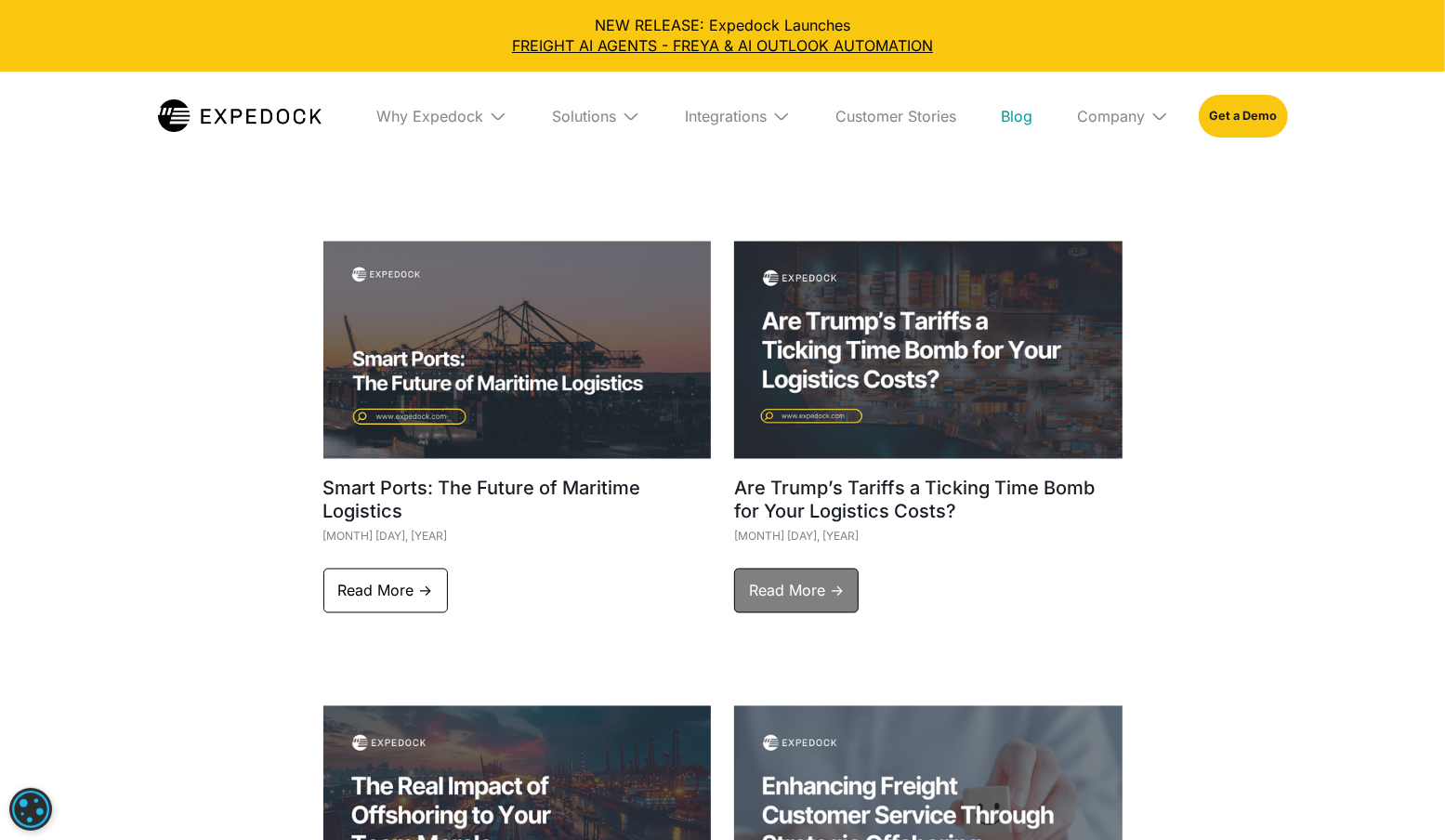 click on "Read More ->" at bounding box center (796, 591) 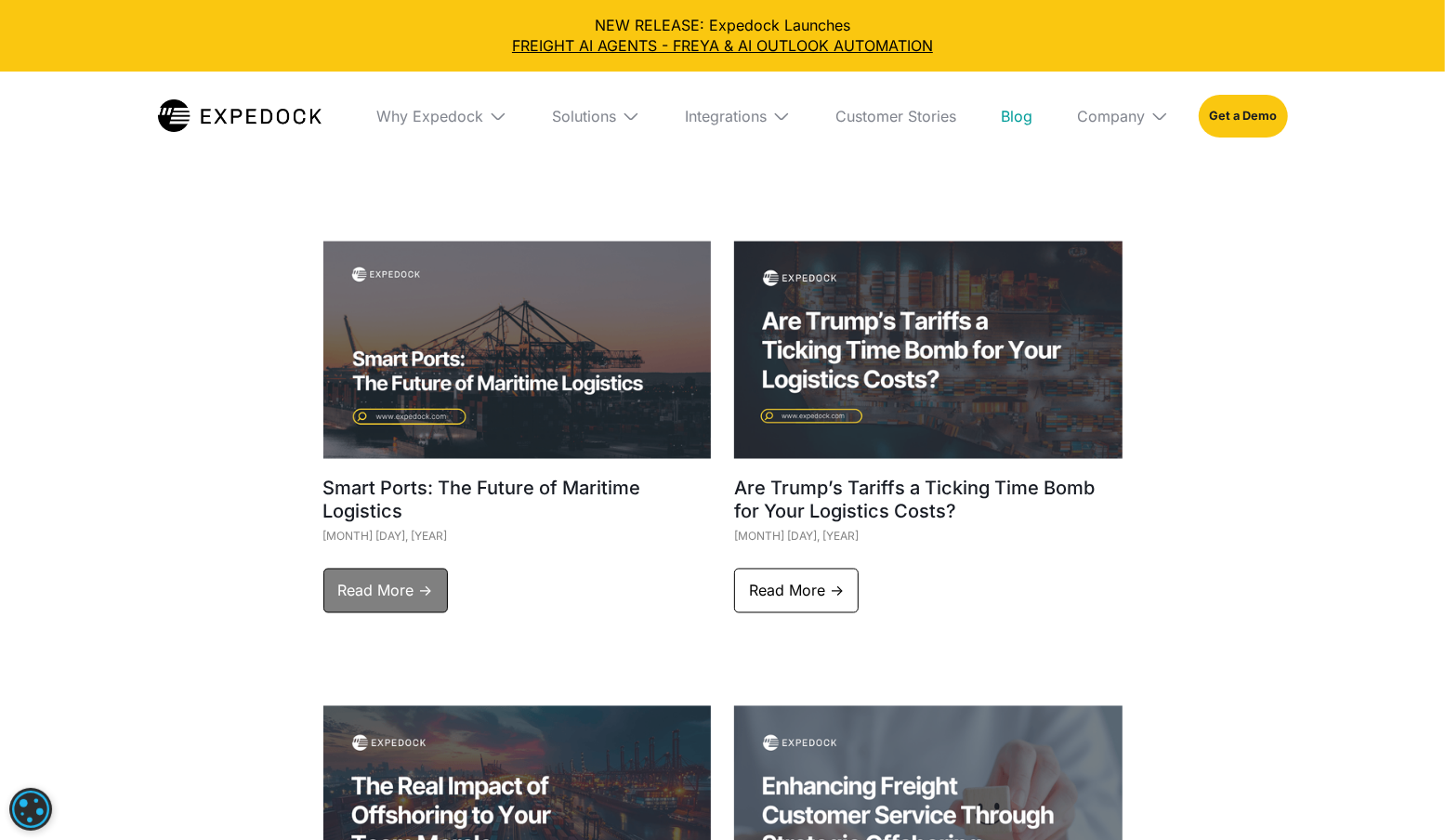 click on "Read More ->" at bounding box center (386, 591) 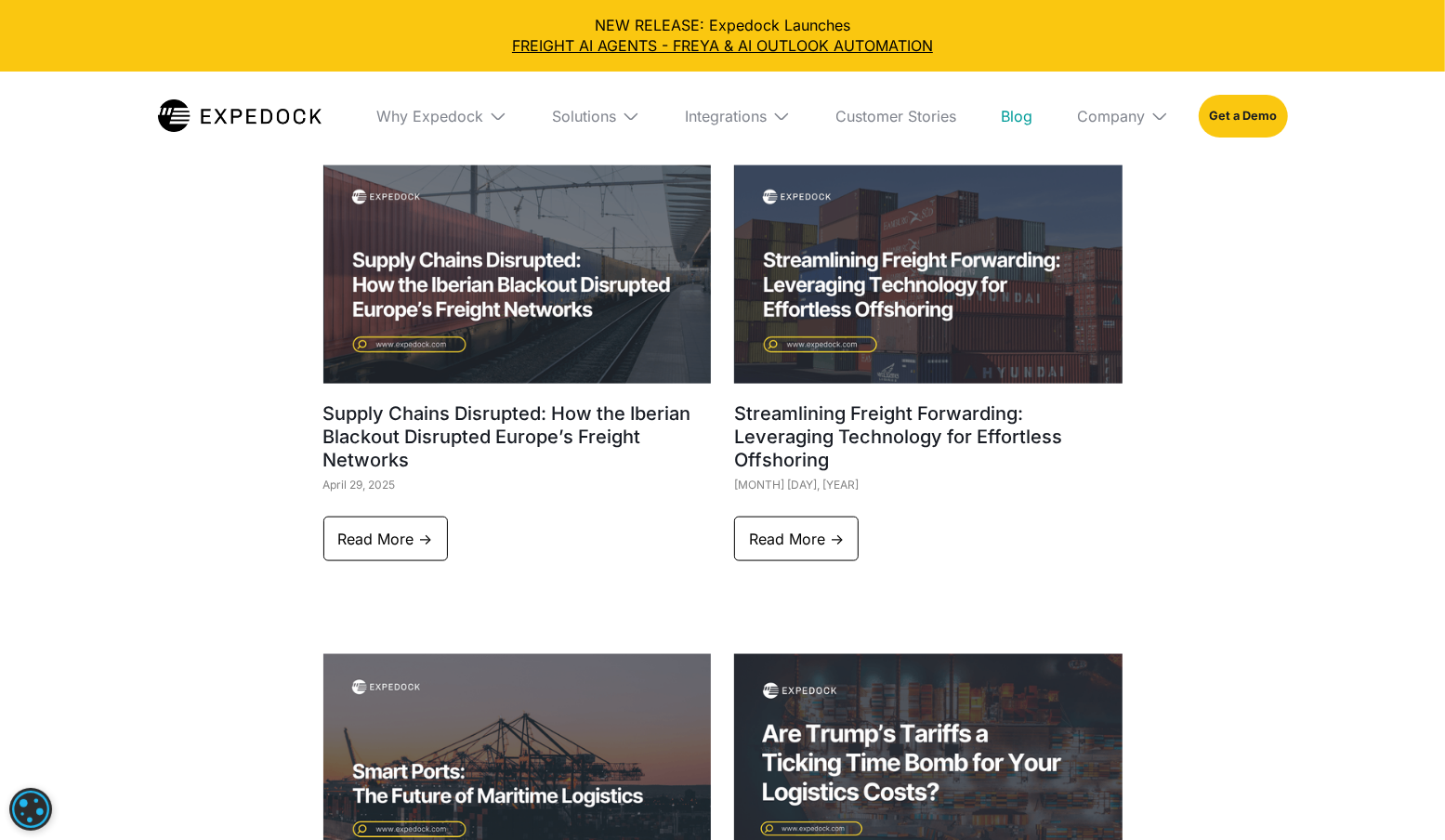 scroll, scrollTop: 1583, scrollLeft: 0, axis: vertical 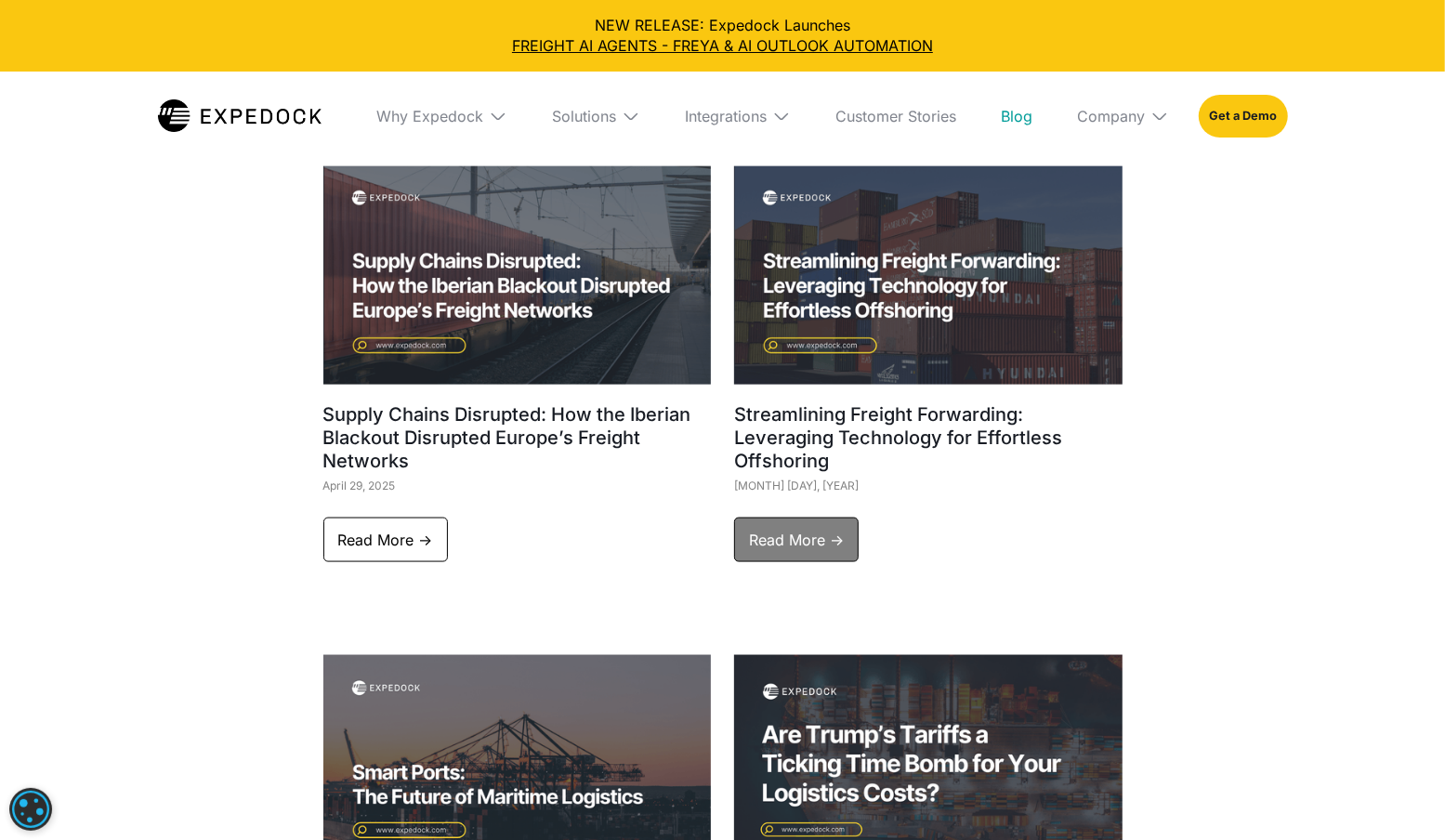 click on "Read More ->" at bounding box center (796, 540) 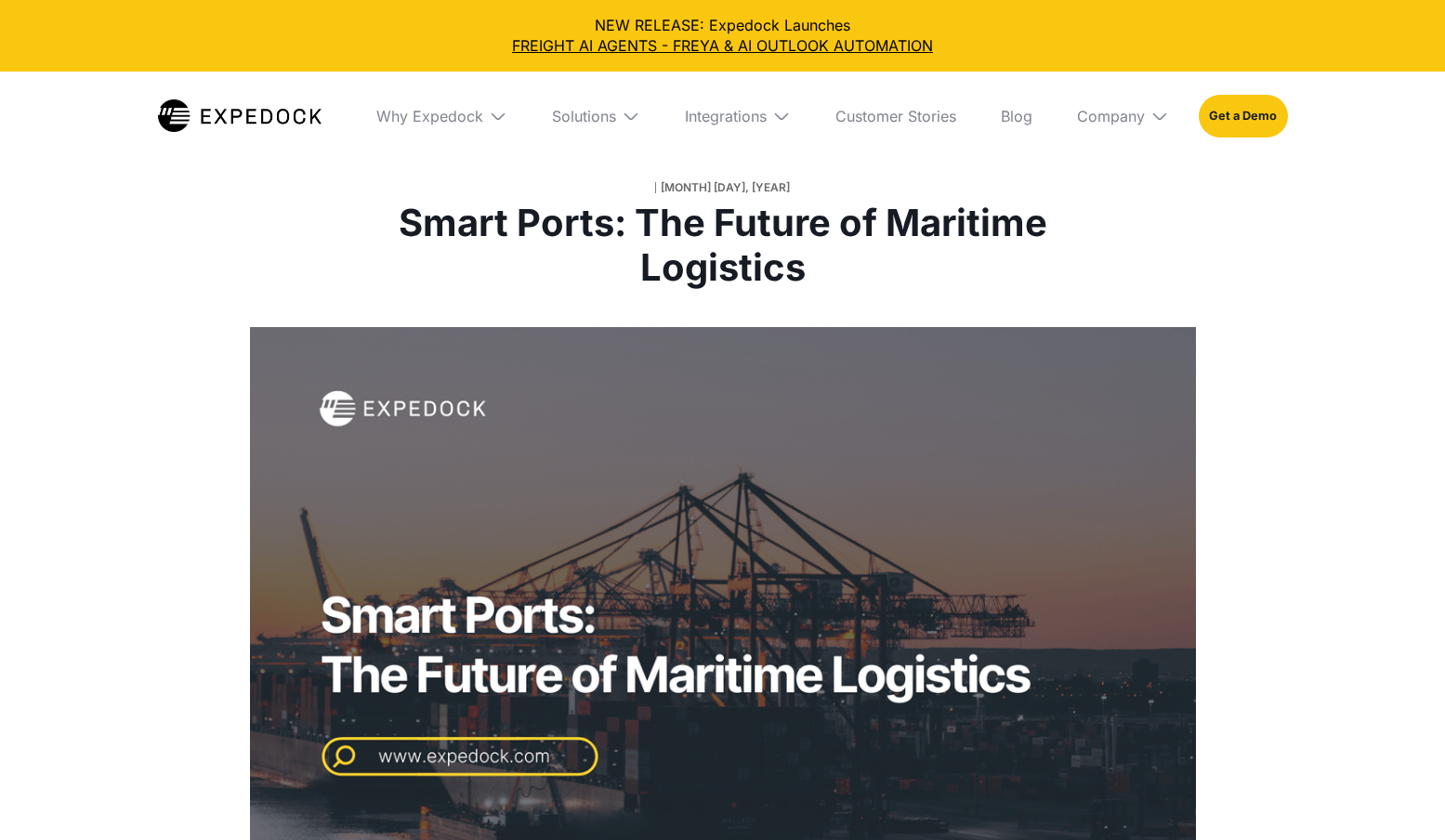 scroll, scrollTop: 0, scrollLeft: 0, axis: both 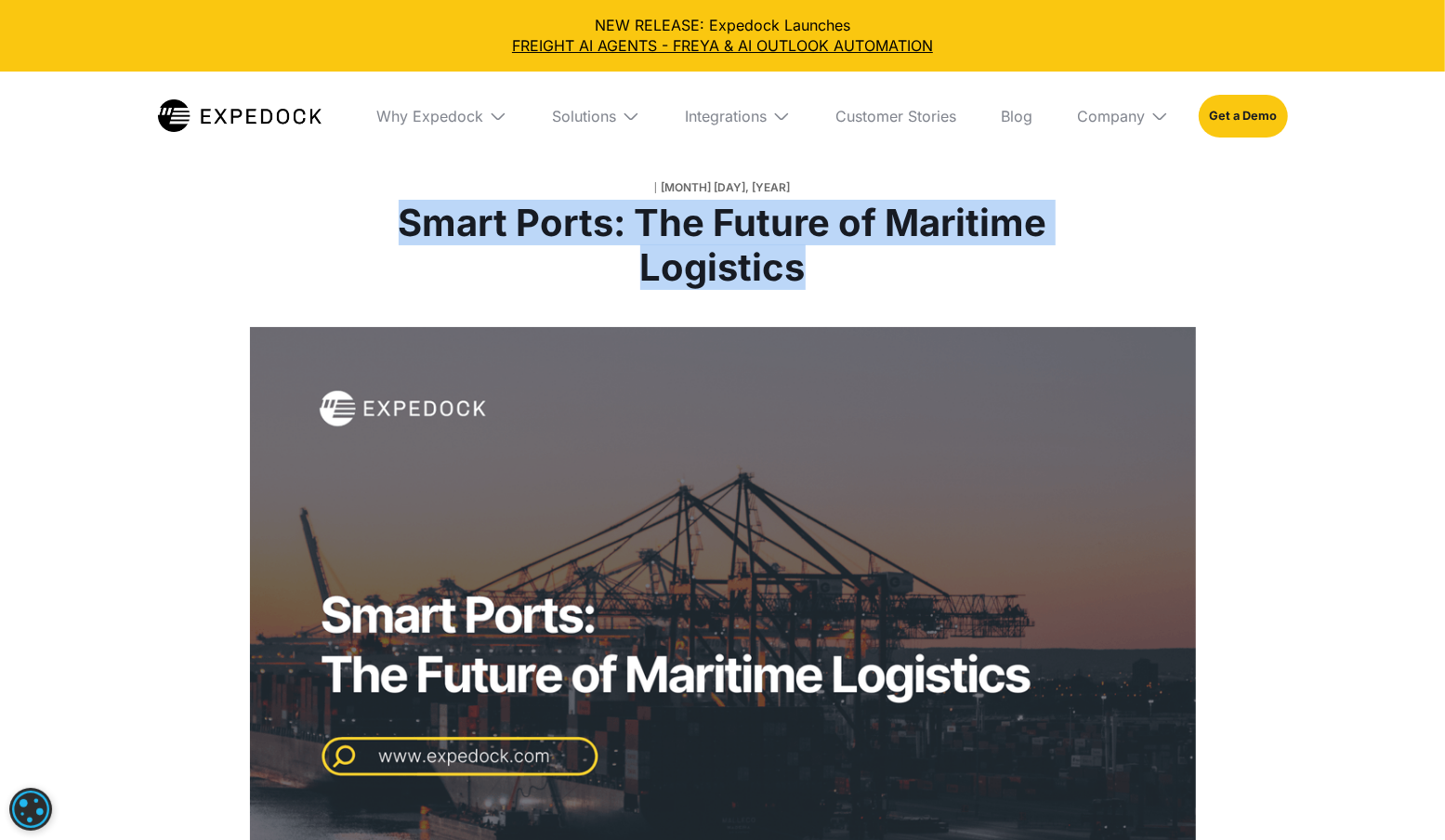 copy on "Smart Ports: The Future of Maritime Logistics​" 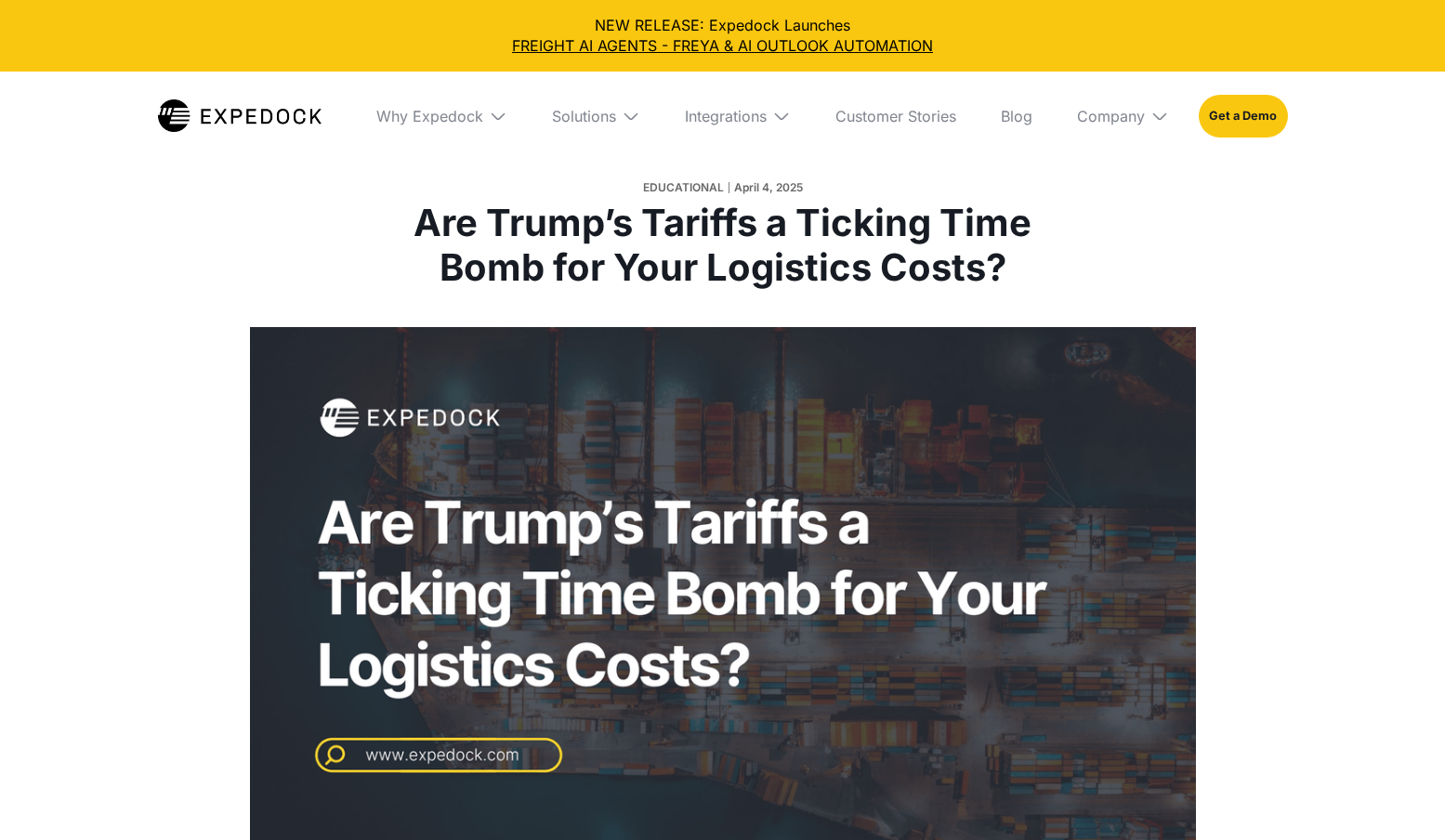 scroll, scrollTop: 0, scrollLeft: 0, axis: both 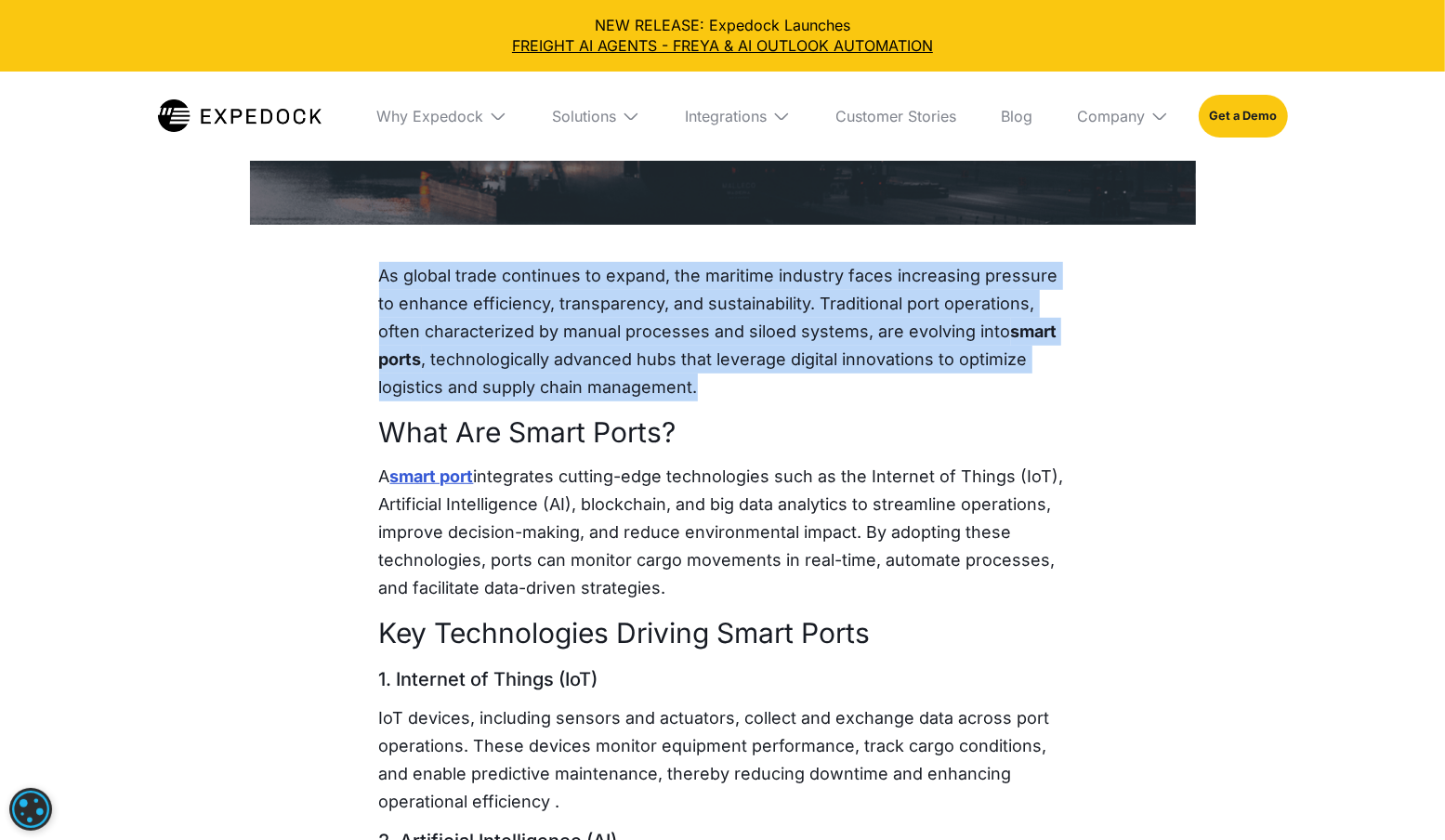 drag, startPoint x: 376, startPoint y: 278, endPoint x: 754, endPoint y: 383, distance: 392.31238 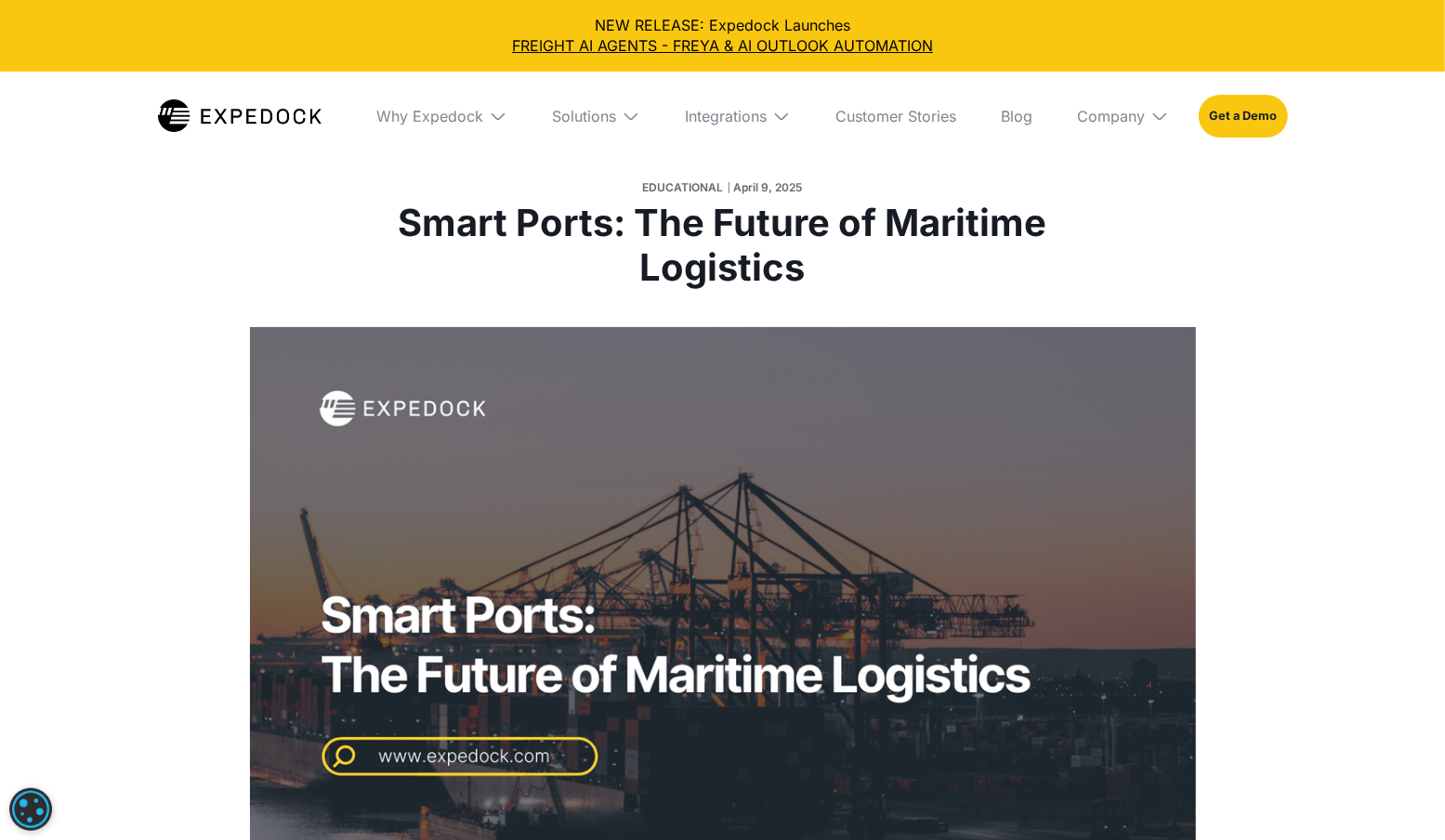 scroll, scrollTop: 0, scrollLeft: 0, axis: both 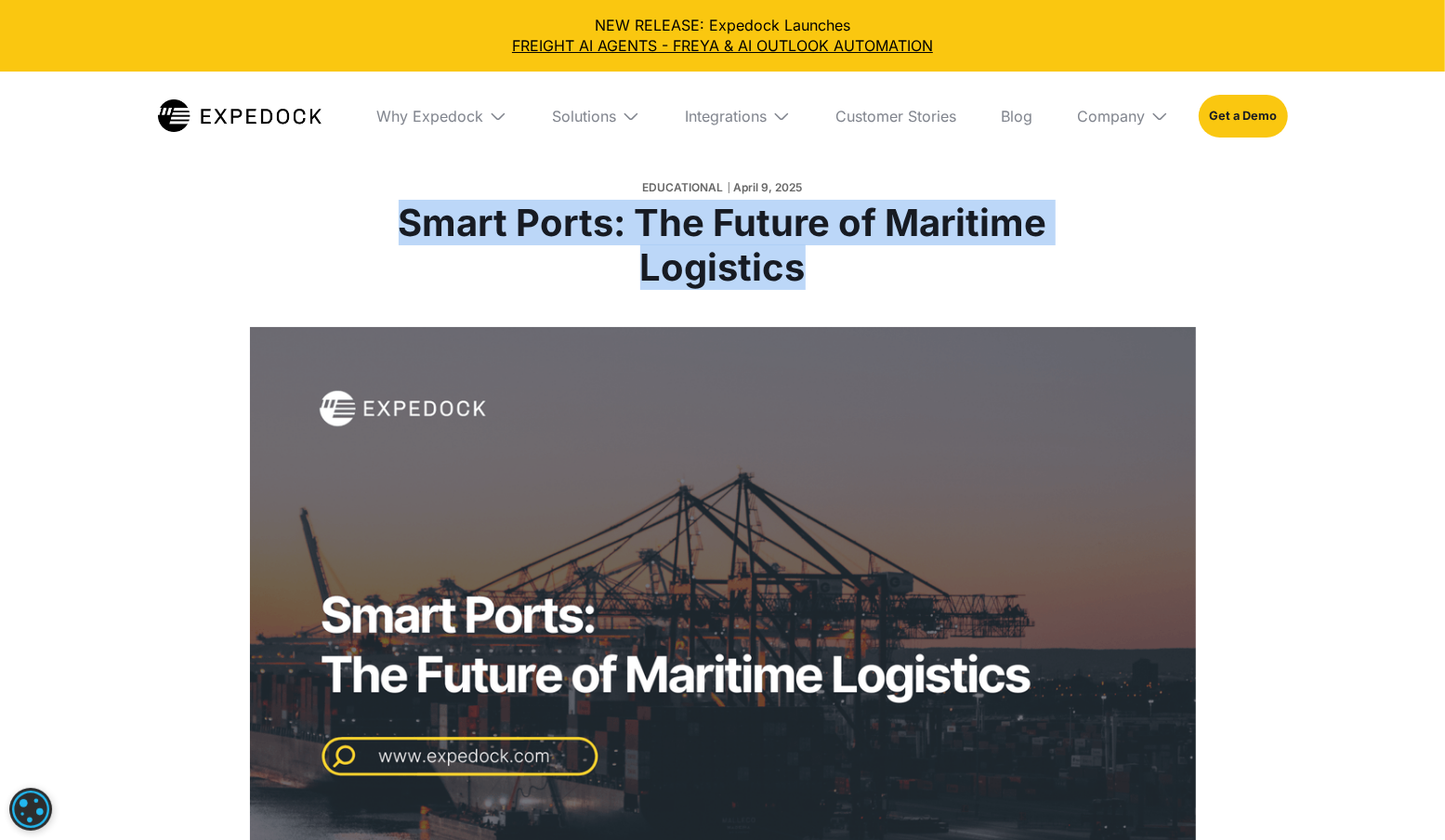 copy on "Smart Ports: The Future of Maritime Logistics​" 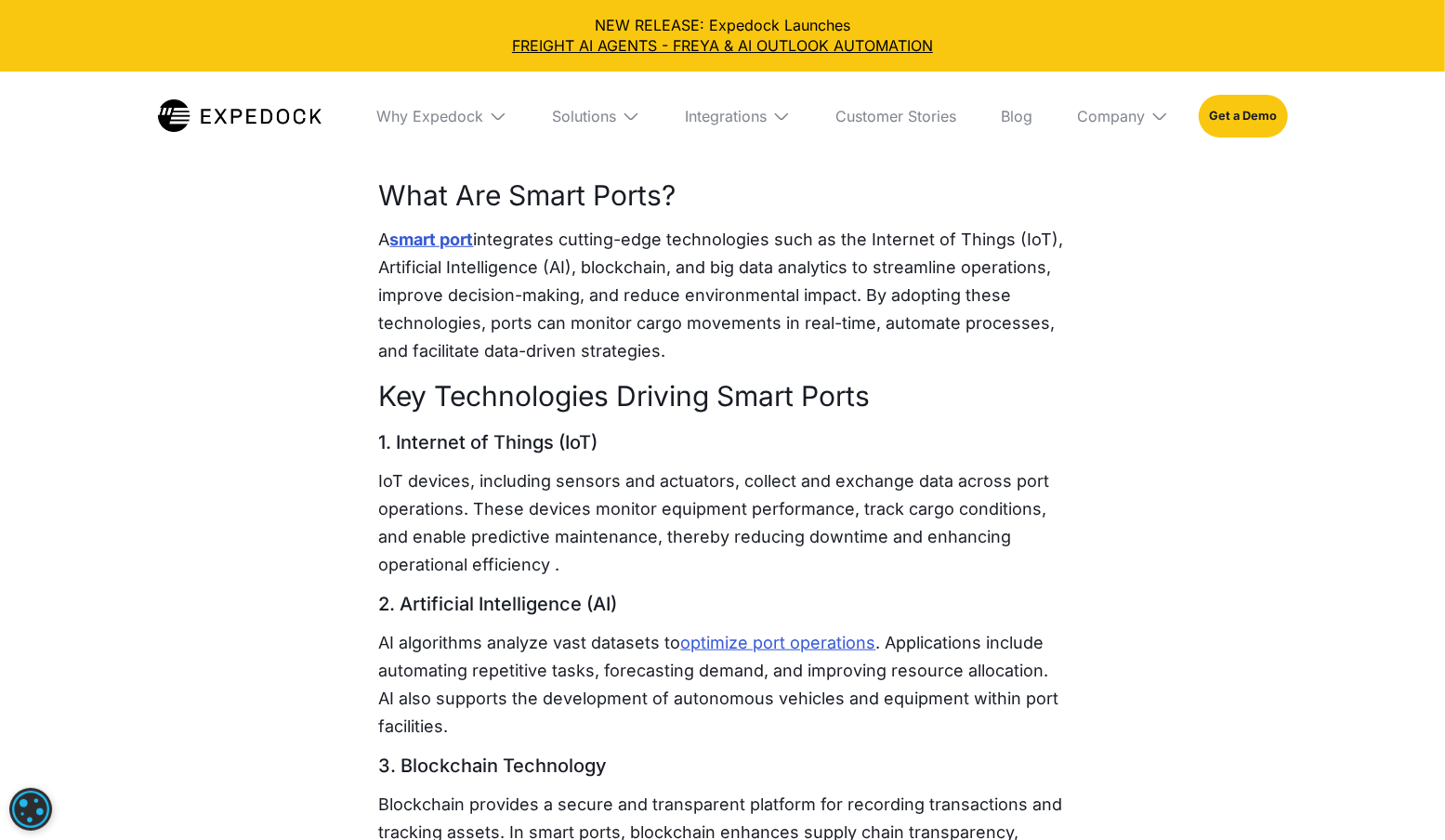 scroll, scrollTop: 875, scrollLeft: 0, axis: vertical 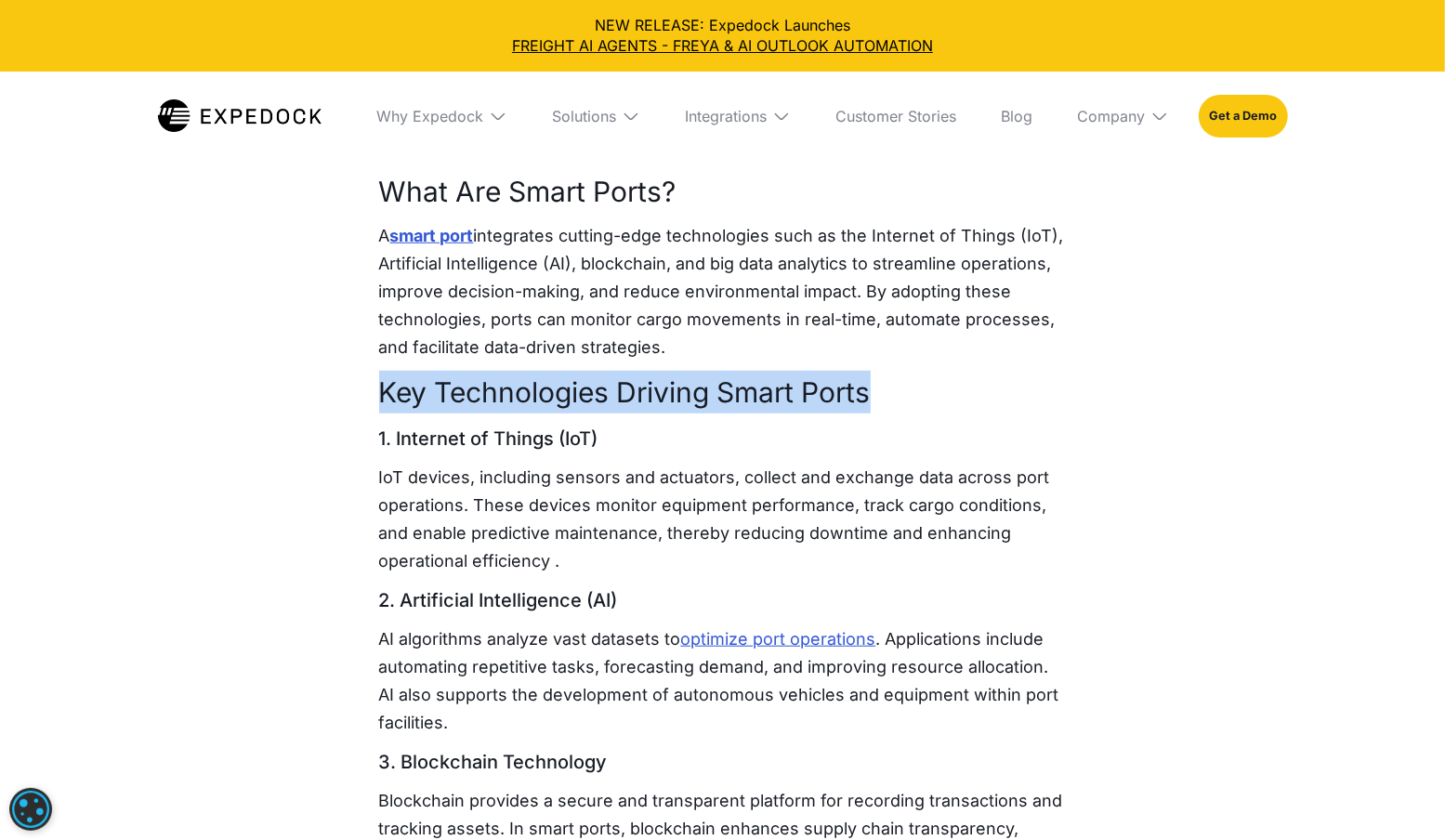 copy on "Key Technologies Driving Smart Ports" 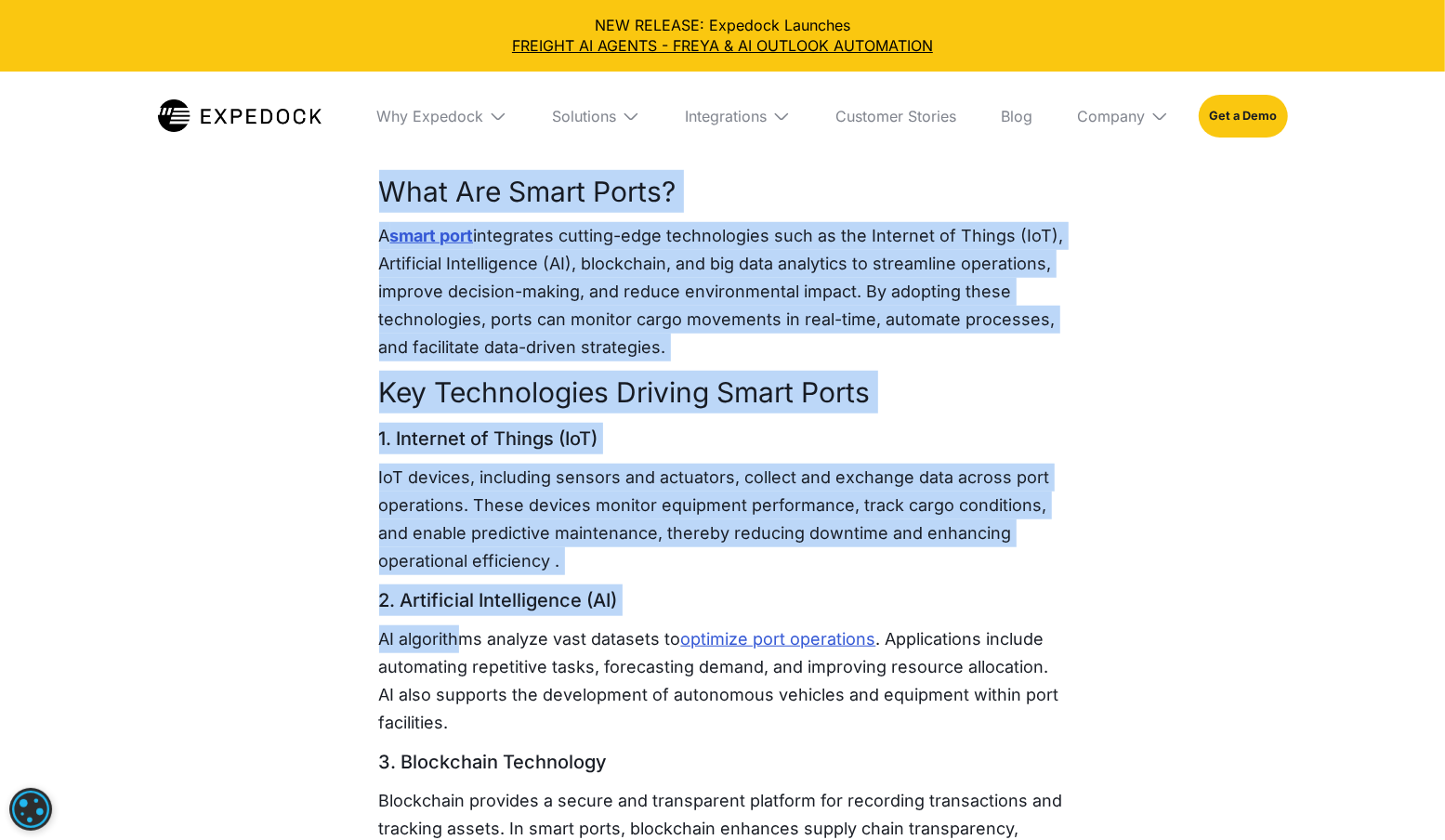 drag, startPoint x: 374, startPoint y: 420, endPoint x: 454, endPoint y: 614, distance: 209.84756 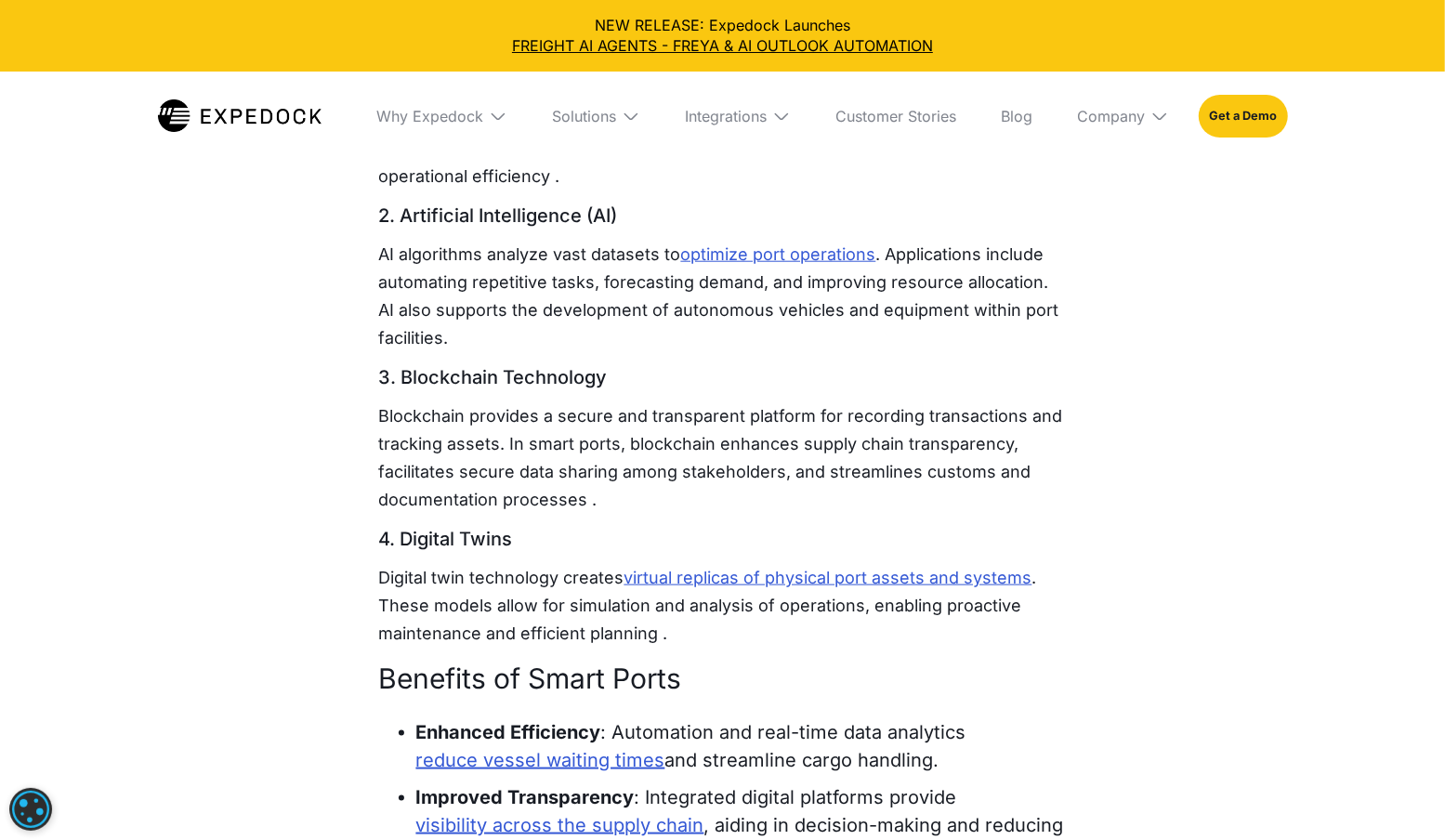 scroll, scrollTop: 1273, scrollLeft: 0, axis: vertical 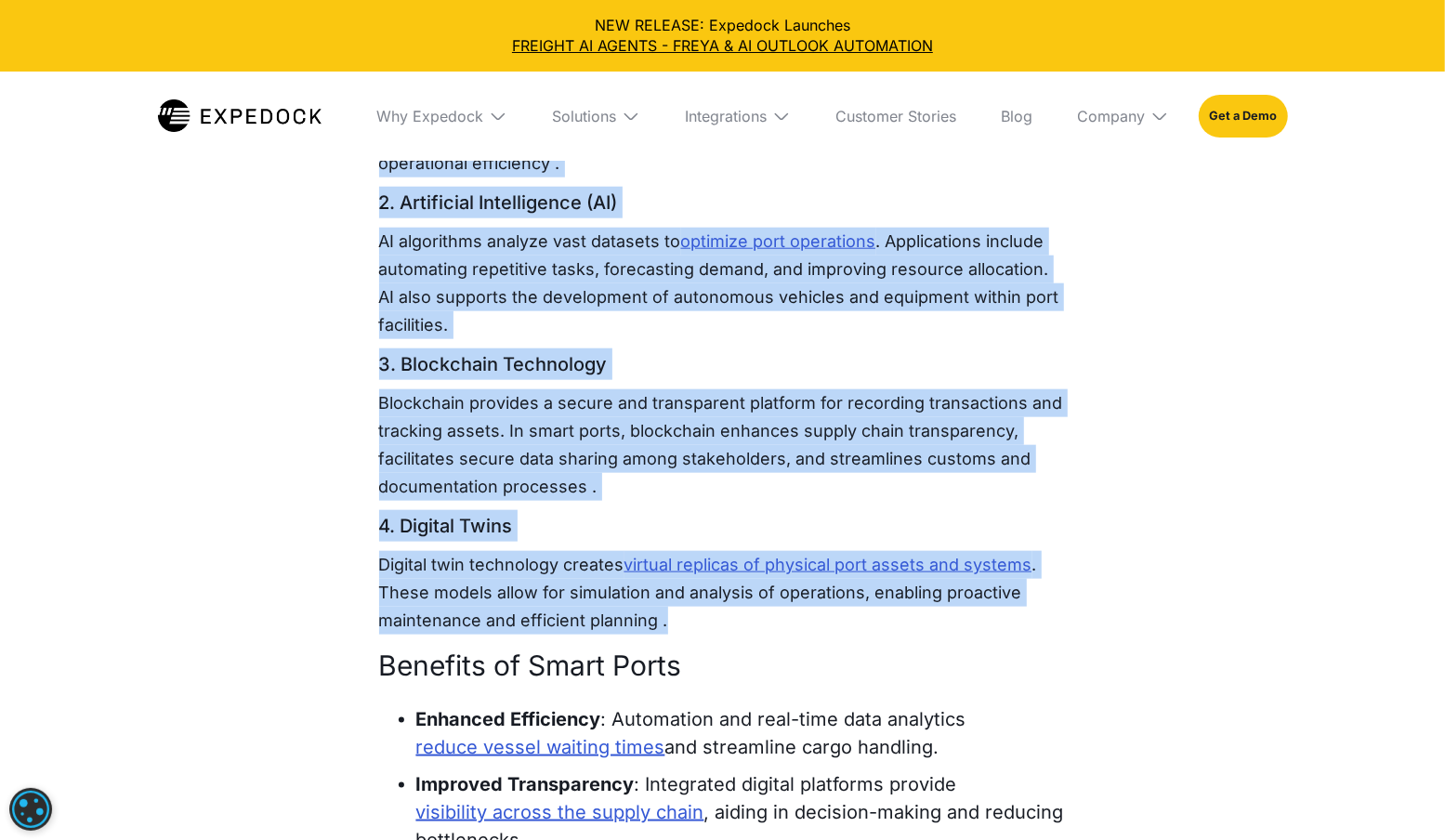 drag, startPoint x: 378, startPoint y: 429, endPoint x: 667, endPoint y: 602, distance: 336.8234 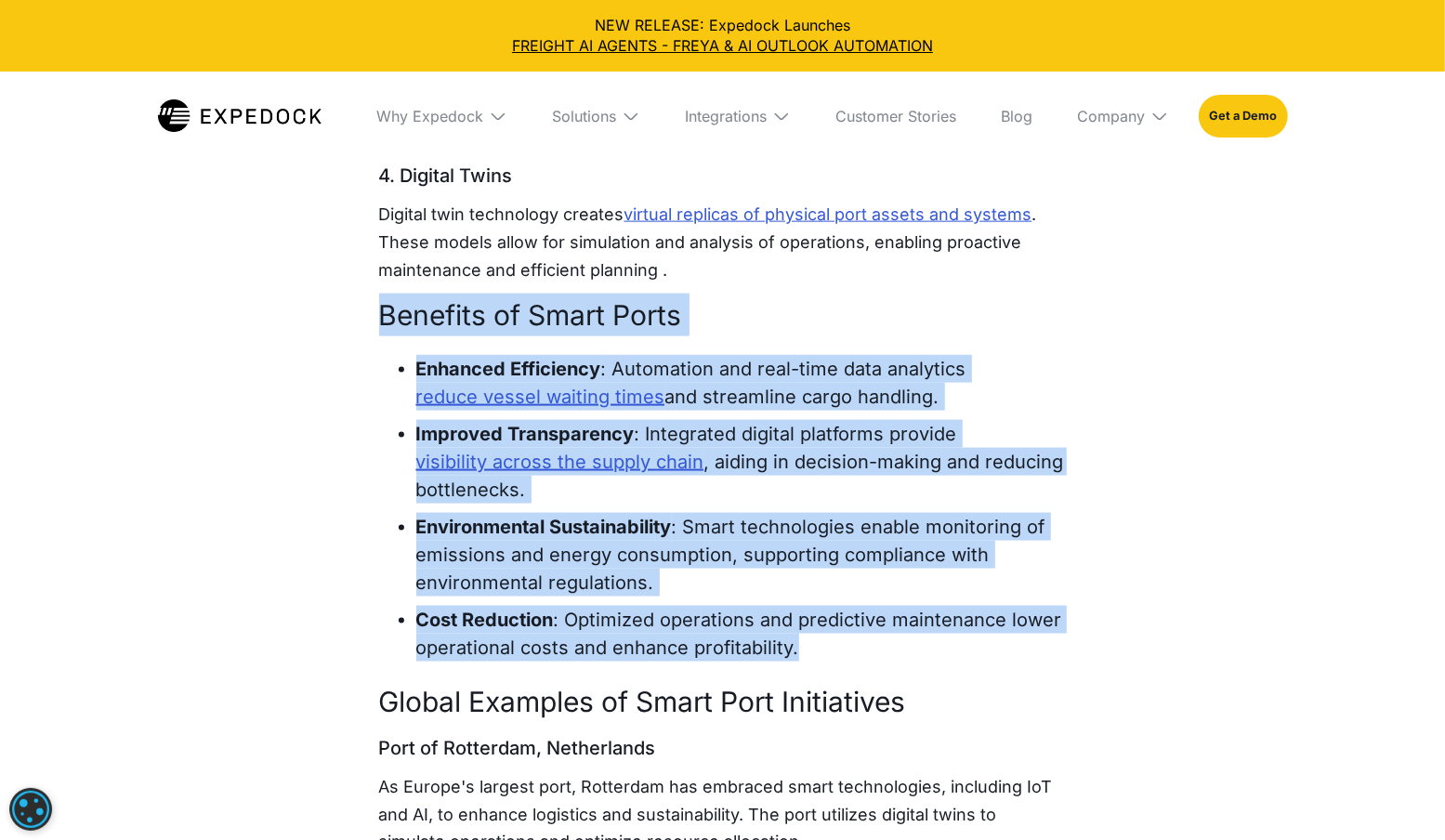 drag, startPoint x: 827, startPoint y: 617, endPoint x: 383, endPoint y: 298, distance: 546.7147 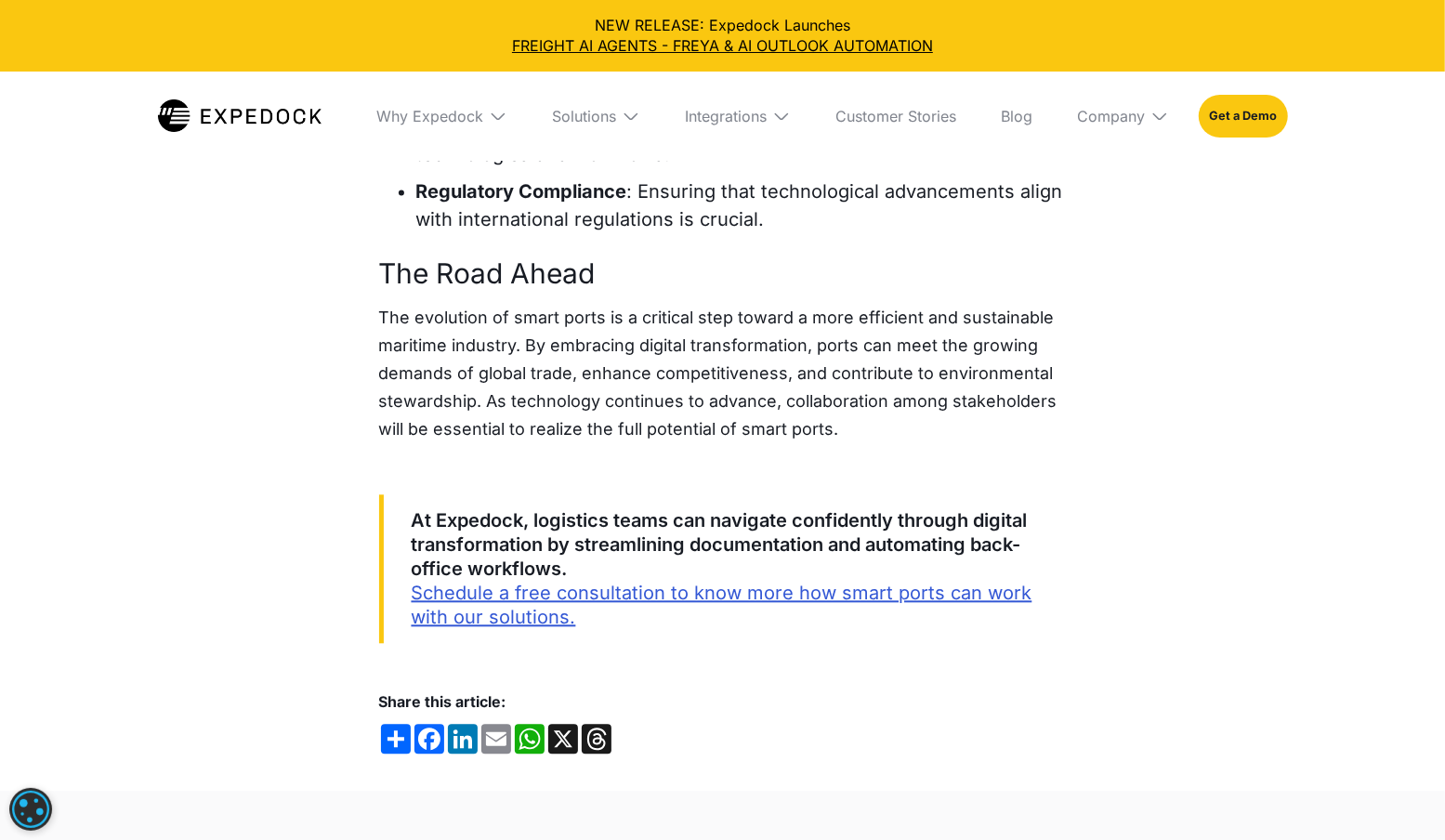 scroll, scrollTop: 2754, scrollLeft: 0, axis: vertical 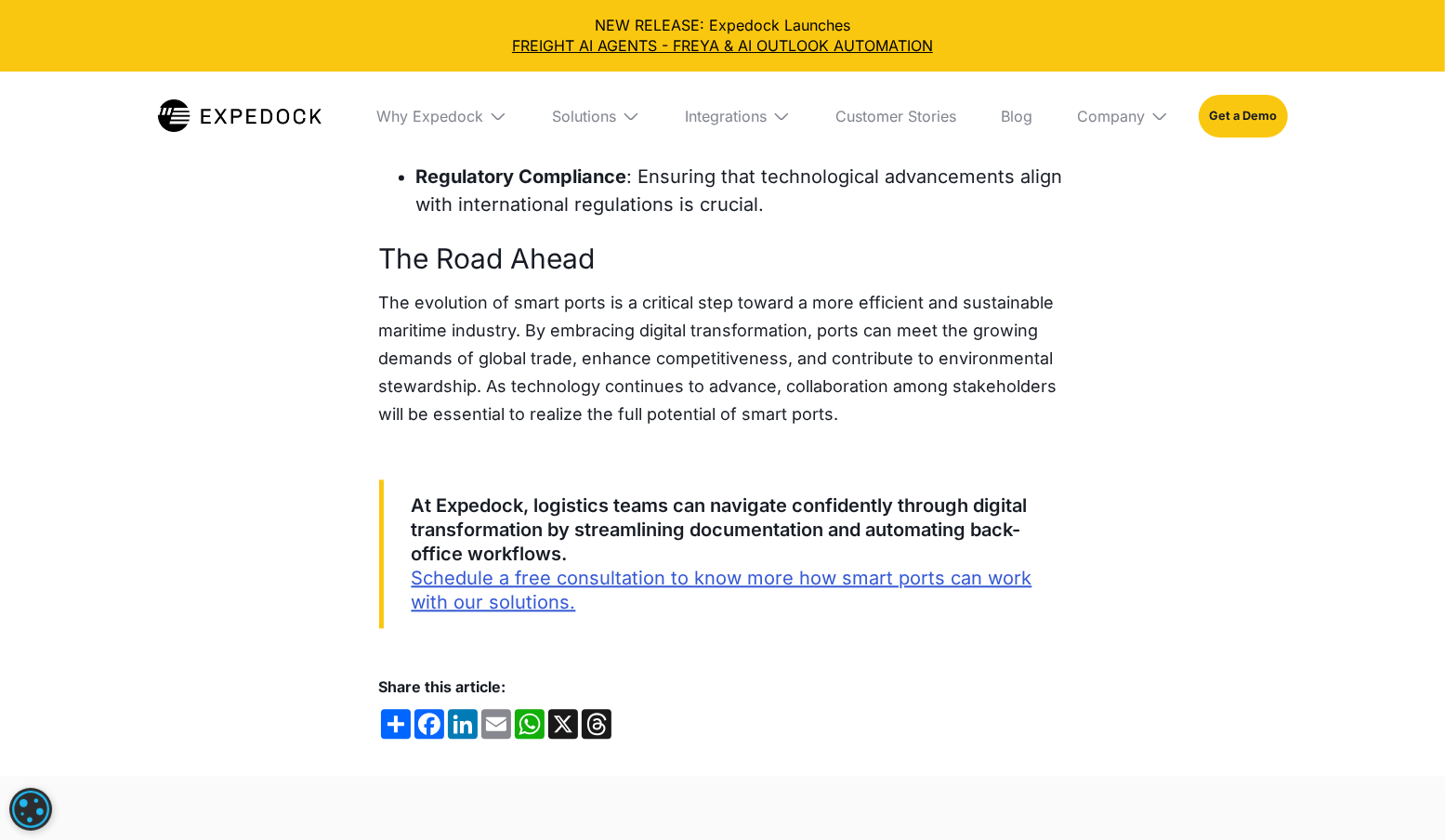 click on "Solutions" at bounding box center [596, 116] 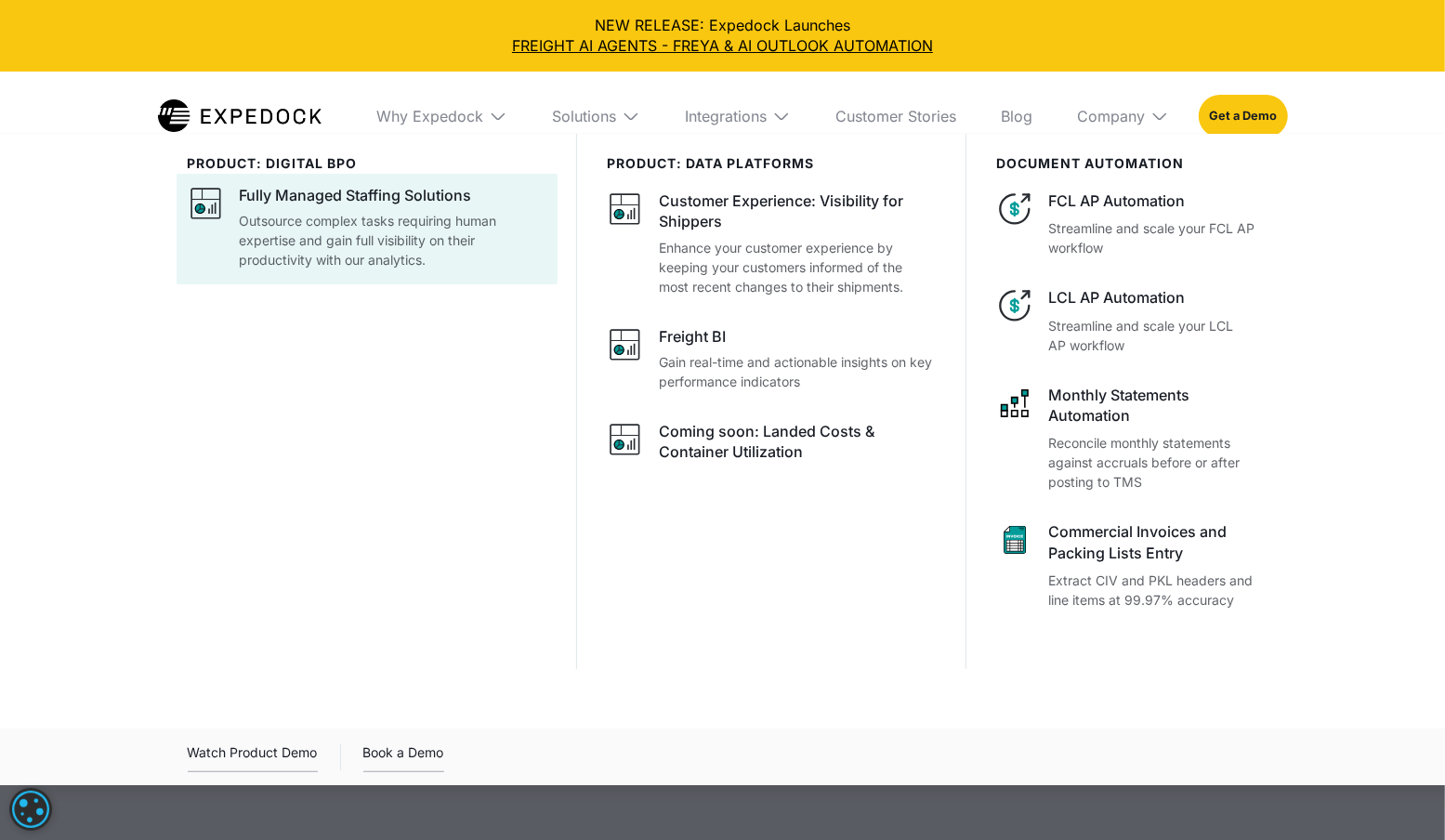 click on "Outsource complex tasks requiring human expertise and gain full visibility on their productivity with our analytics." at bounding box center [393, 240] 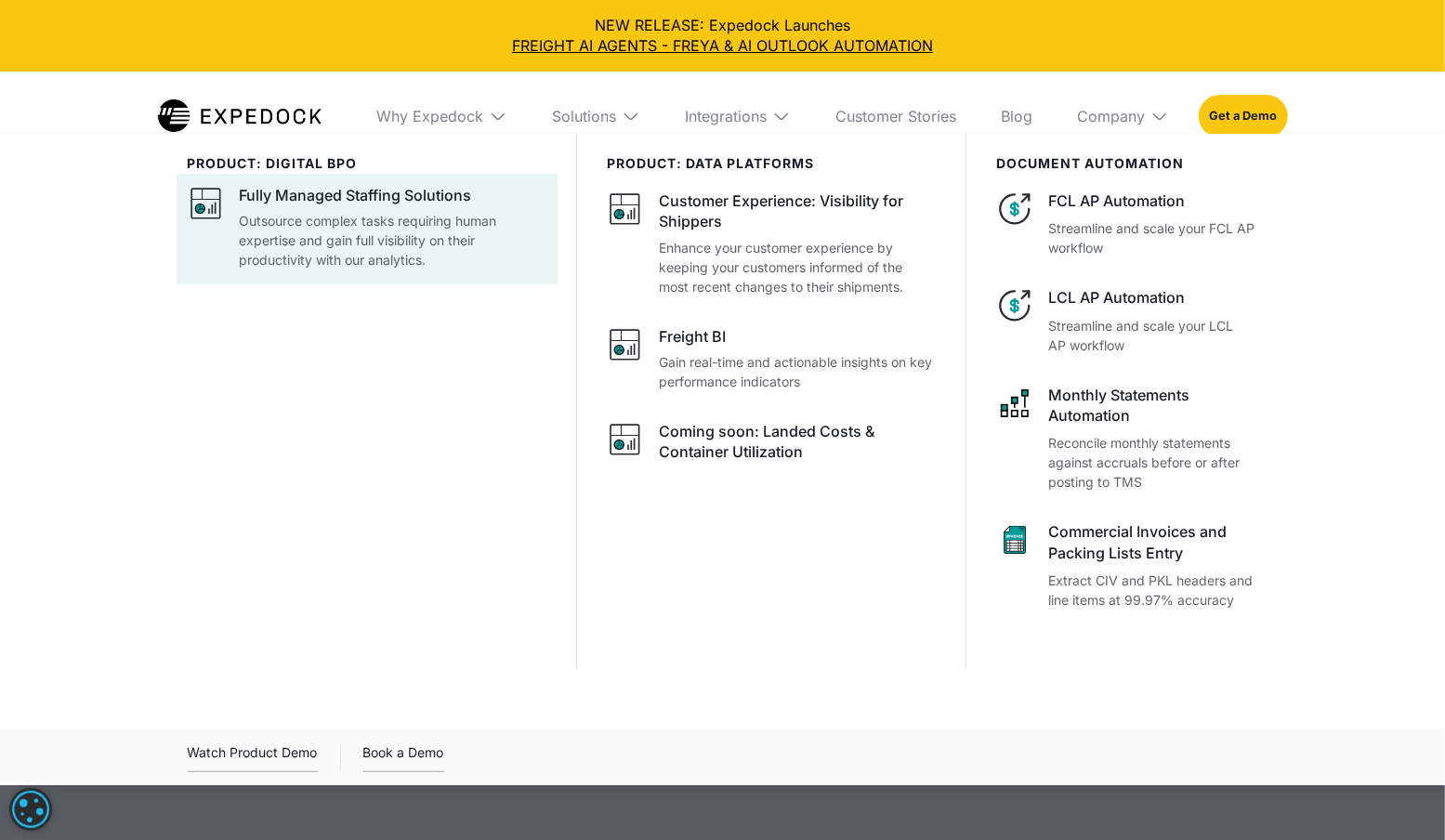 click at bounding box center (722, 554) 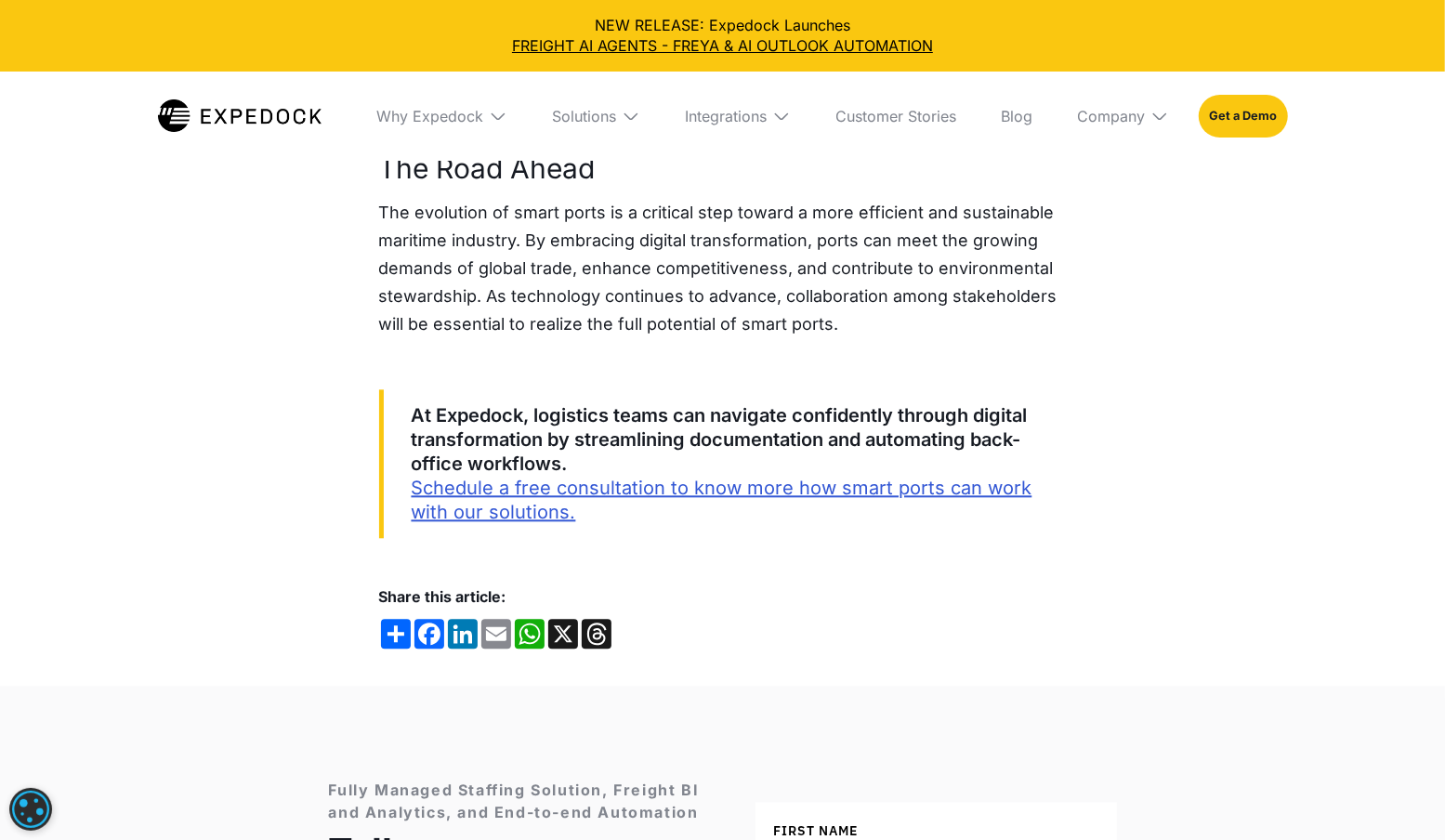 scroll, scrollTop: 2894, scrollLeft: 0, axis: vertical 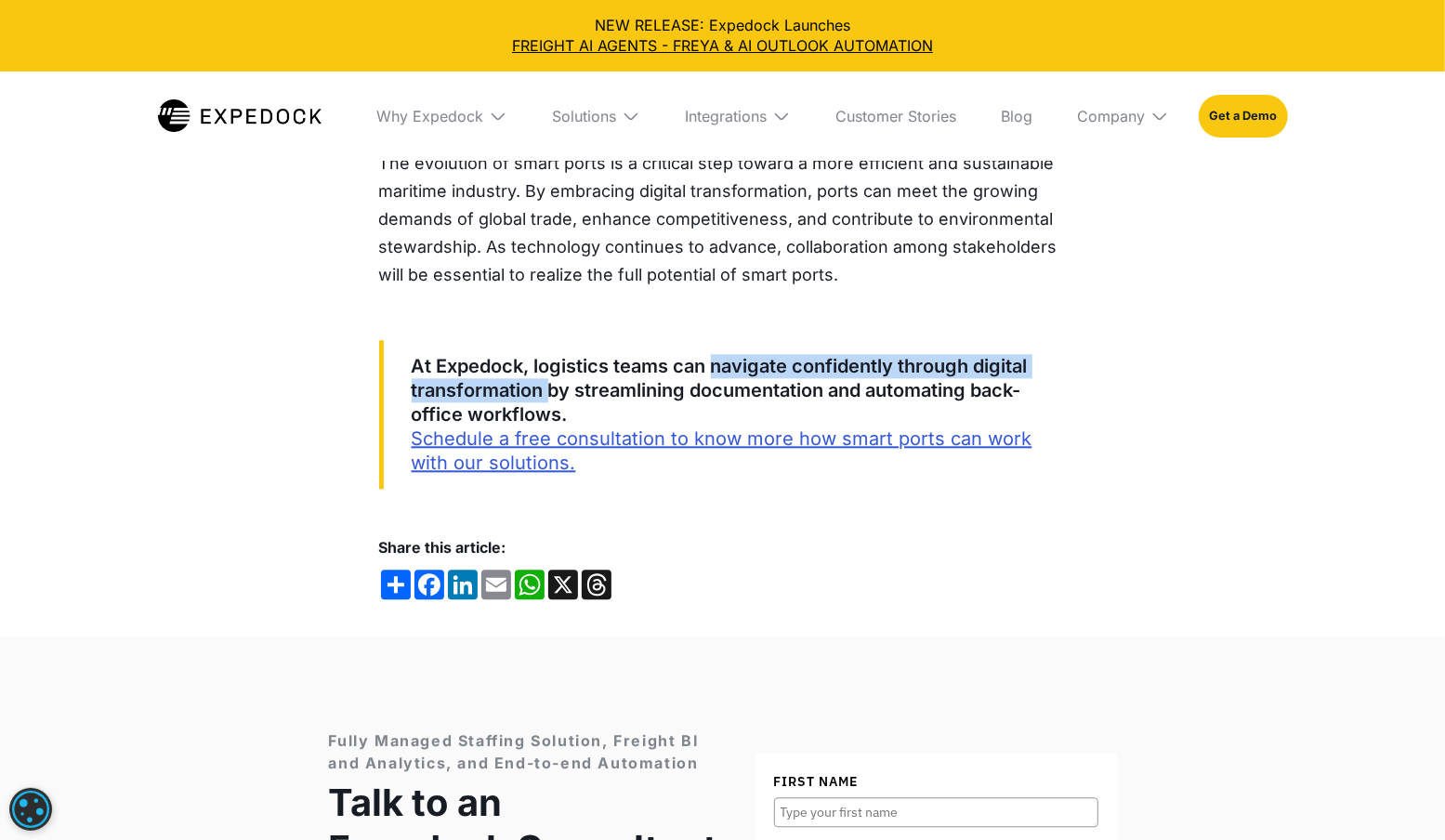 copy on "navigate confidently through digital transformation" 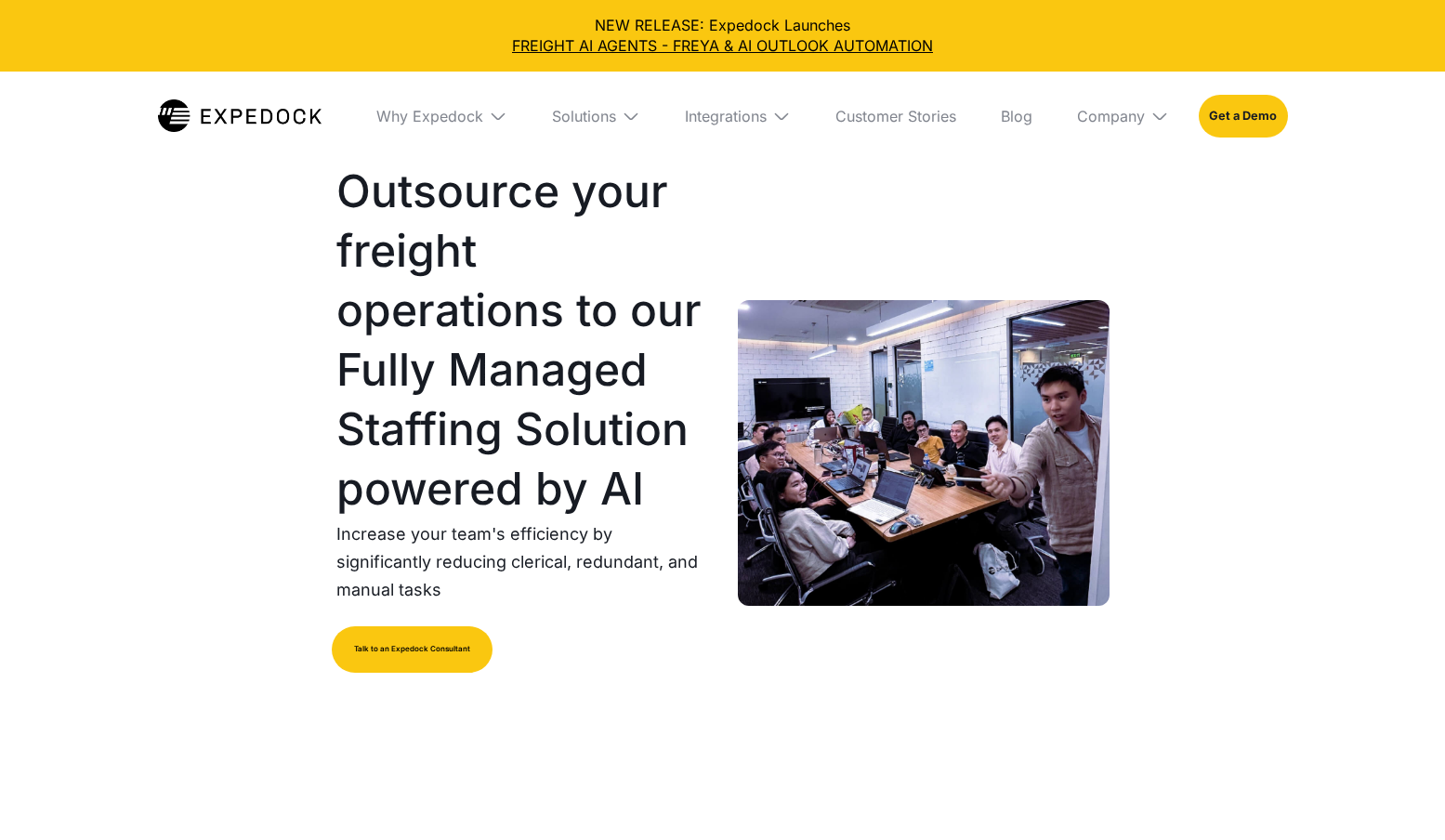 scroll, scrollTop: 0, scrollLeft: 0, axis: both 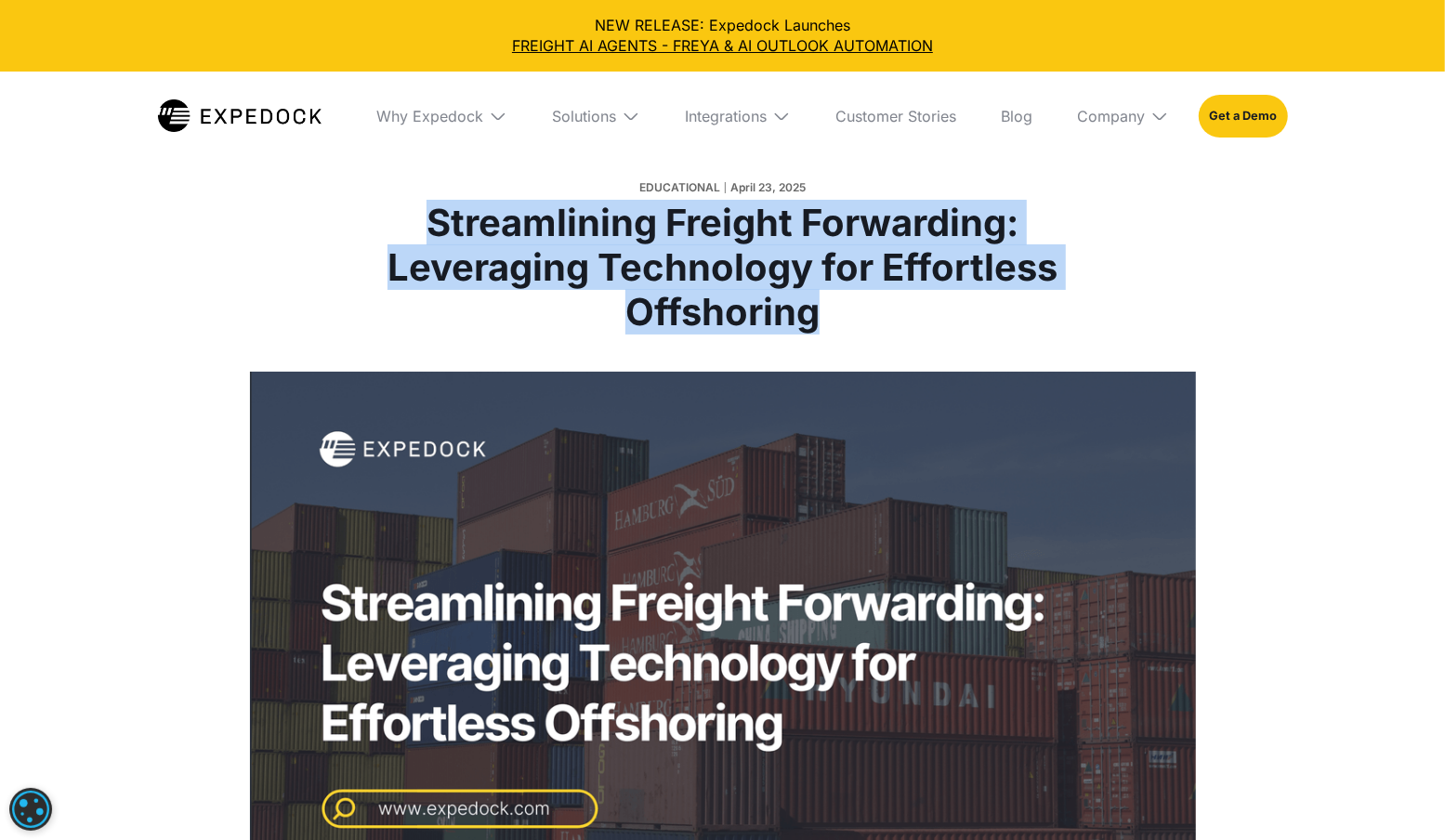 drag, startPoint x: 882, startPoint y: 308, endPoint x: 374, endPoint y: 216, distance: 516.2635 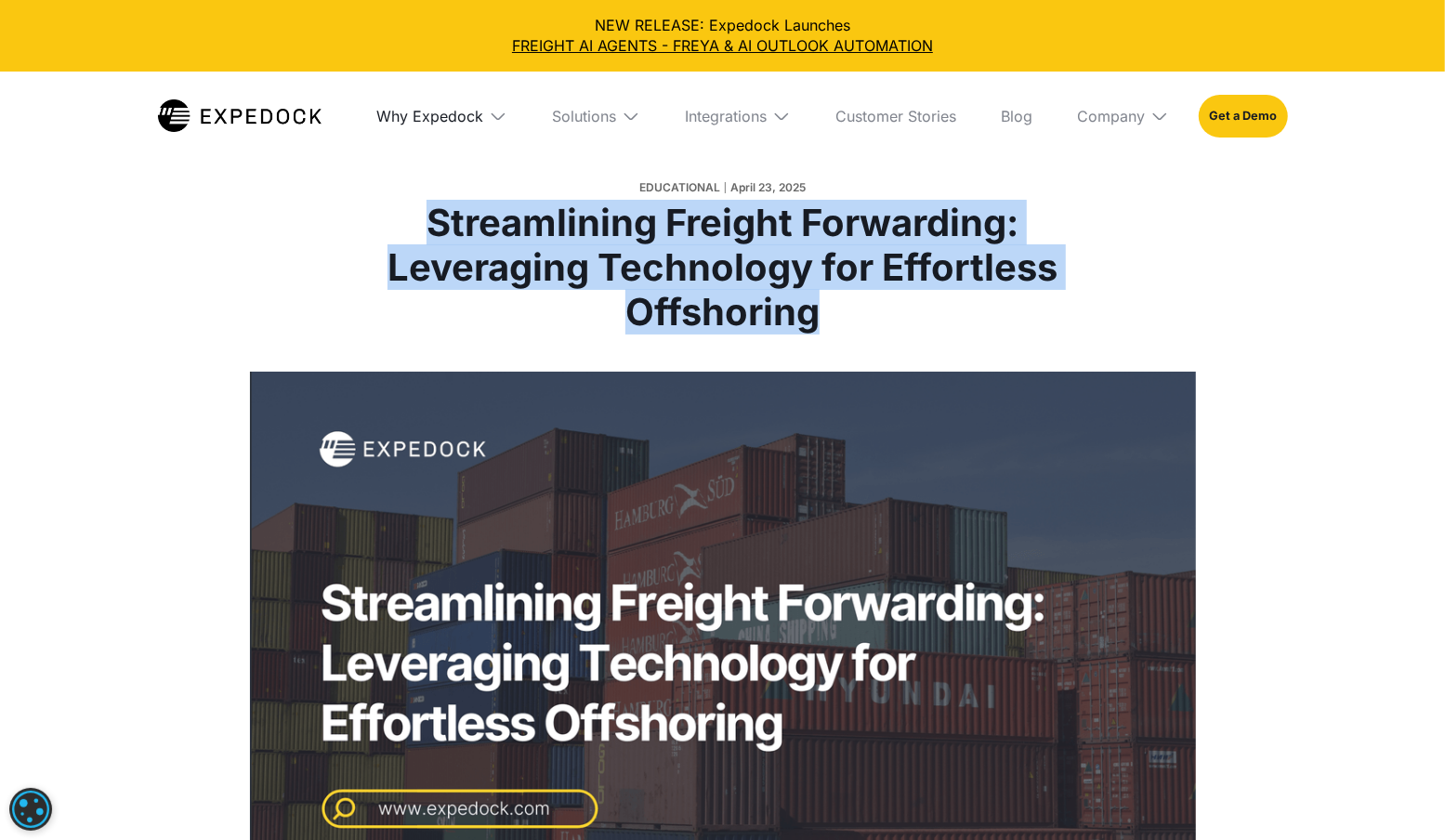copy on "Streamlining Freight Forwarding: Leveraging Technology for Effortless Offshoring" 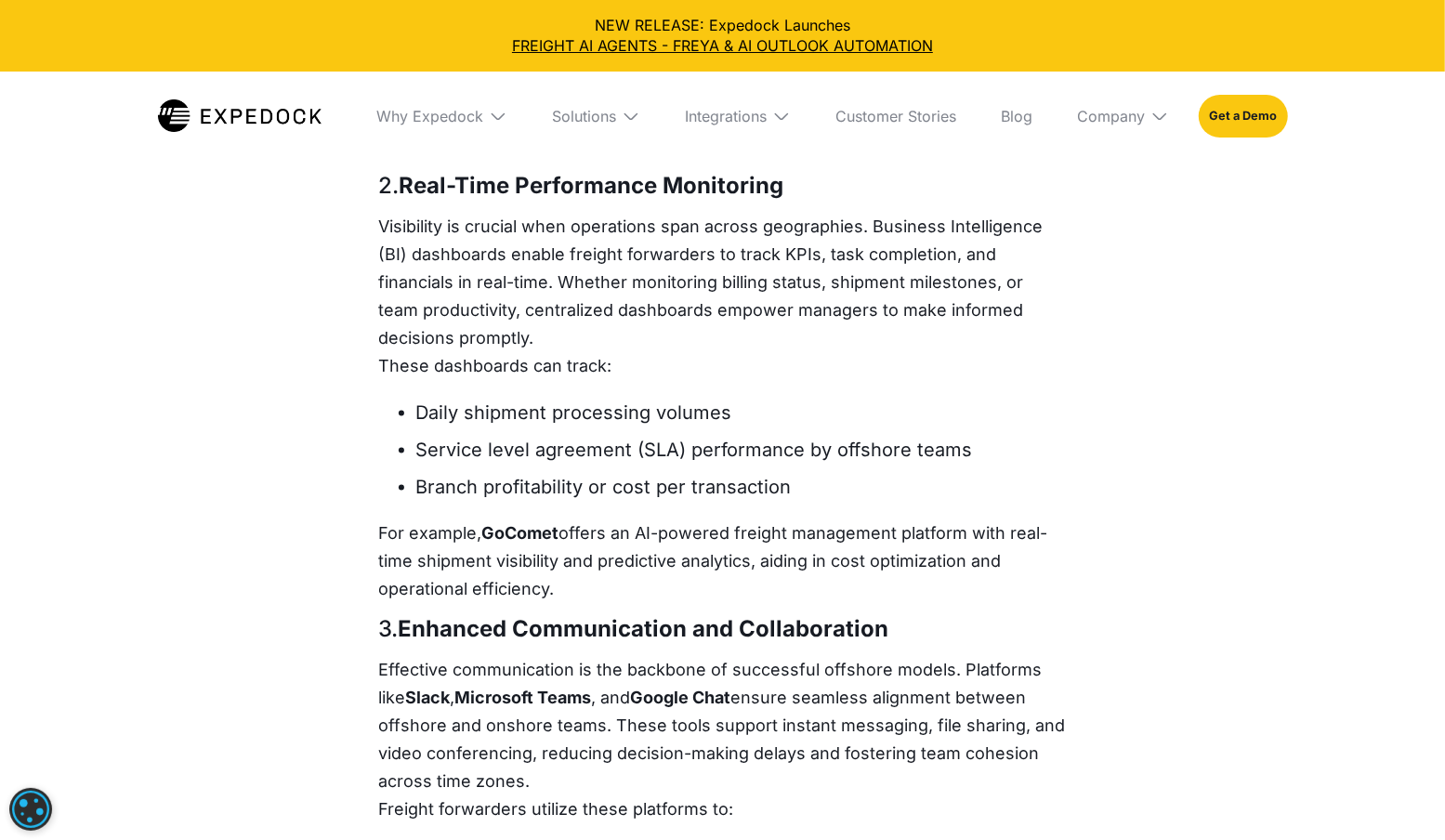 scroll, scrollTop: 2293, scrollLeft: 0, axis: vertical 